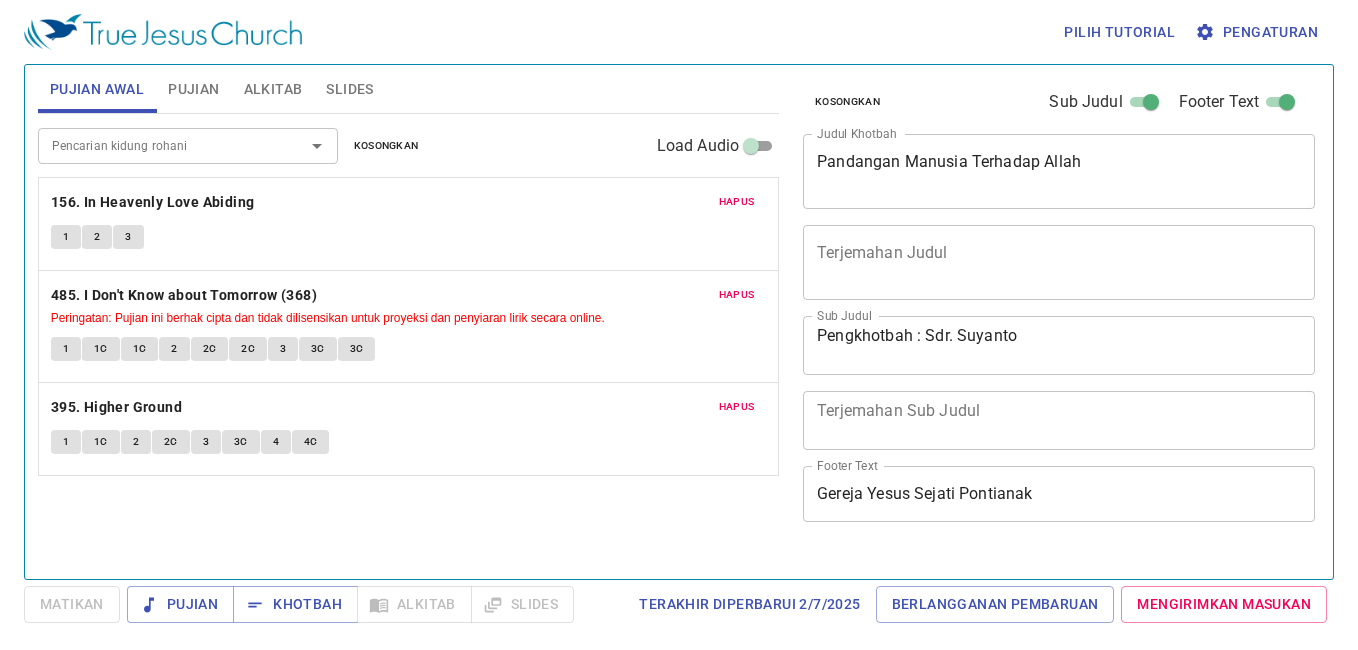 scroll, scrollTop: 0, scrollLeft: 0, axis: both 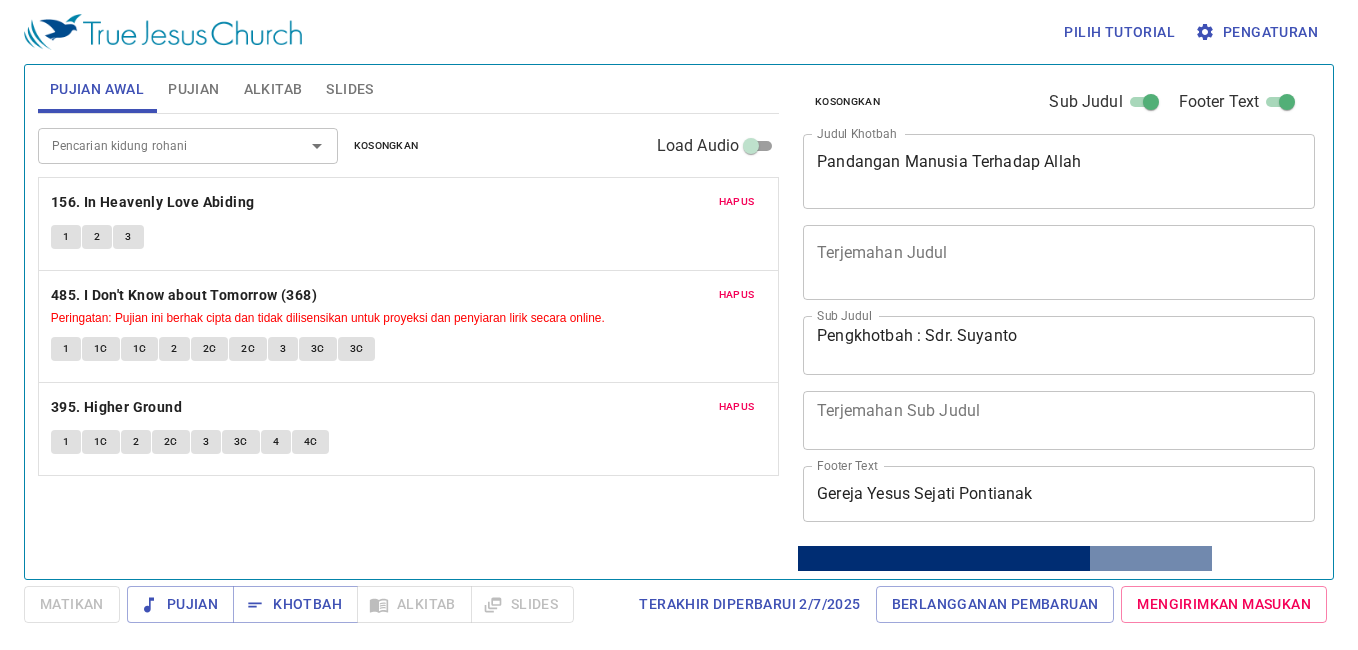 click on "Hapus" at bounding box center (737, 202) 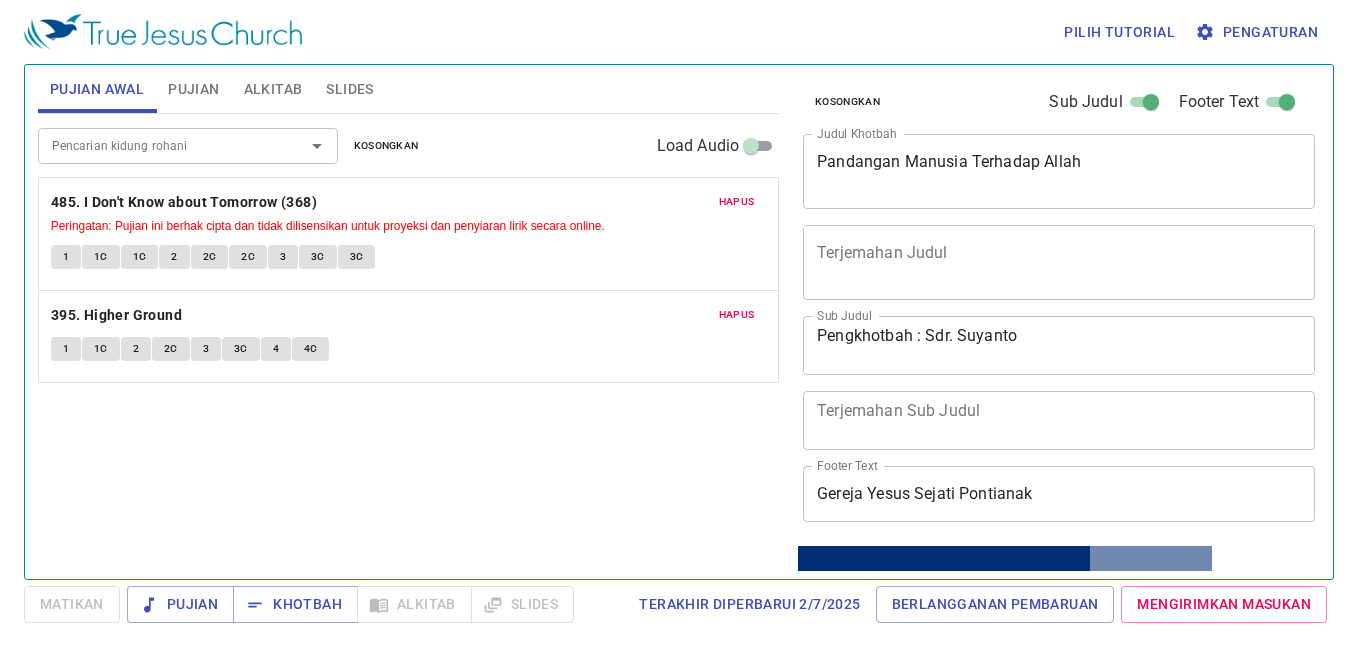 click on "Hapus" at bounding box center (737, 202) 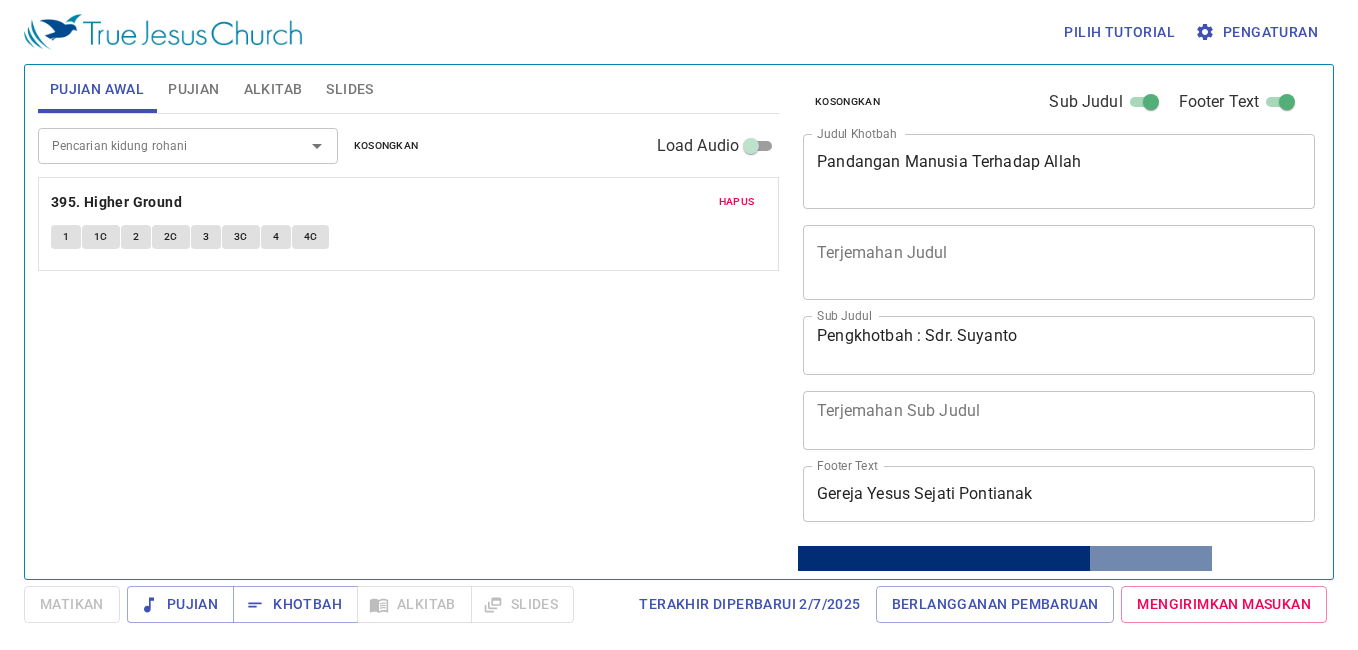 click on "Hapus" at bounding box center [737, 202] 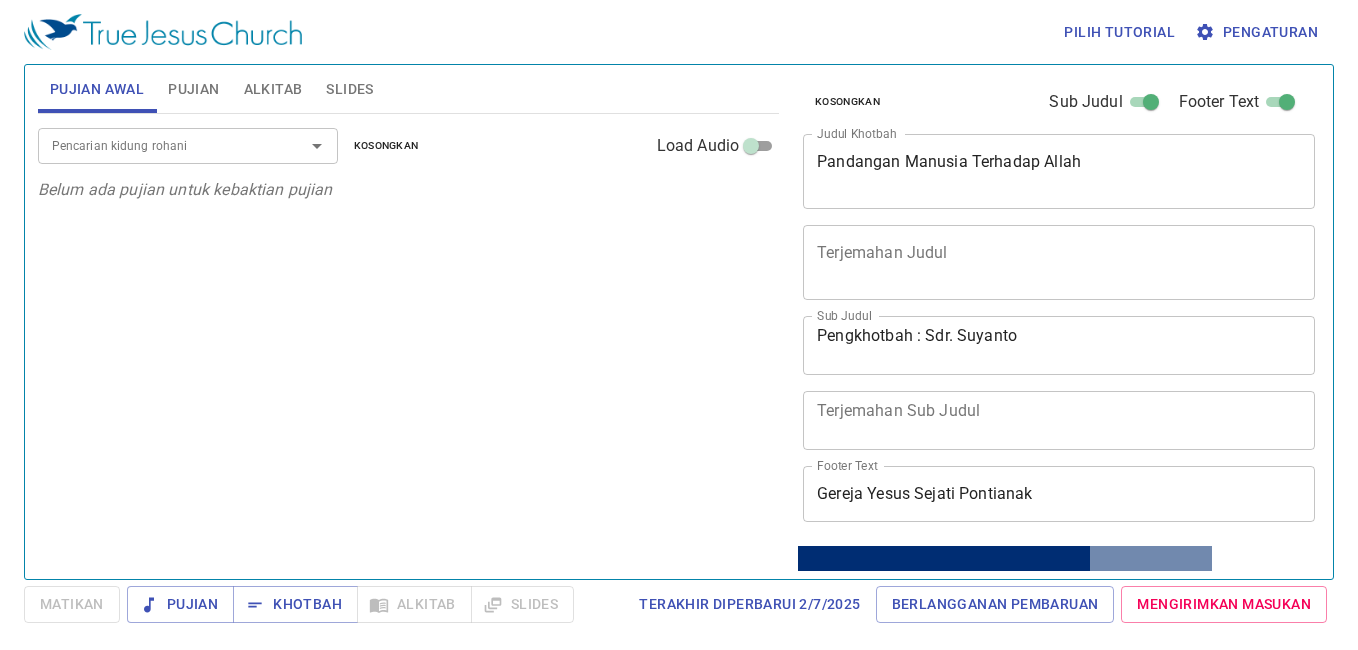 click on "Pencarian kidung rohani" at bounding box center [158, 145] 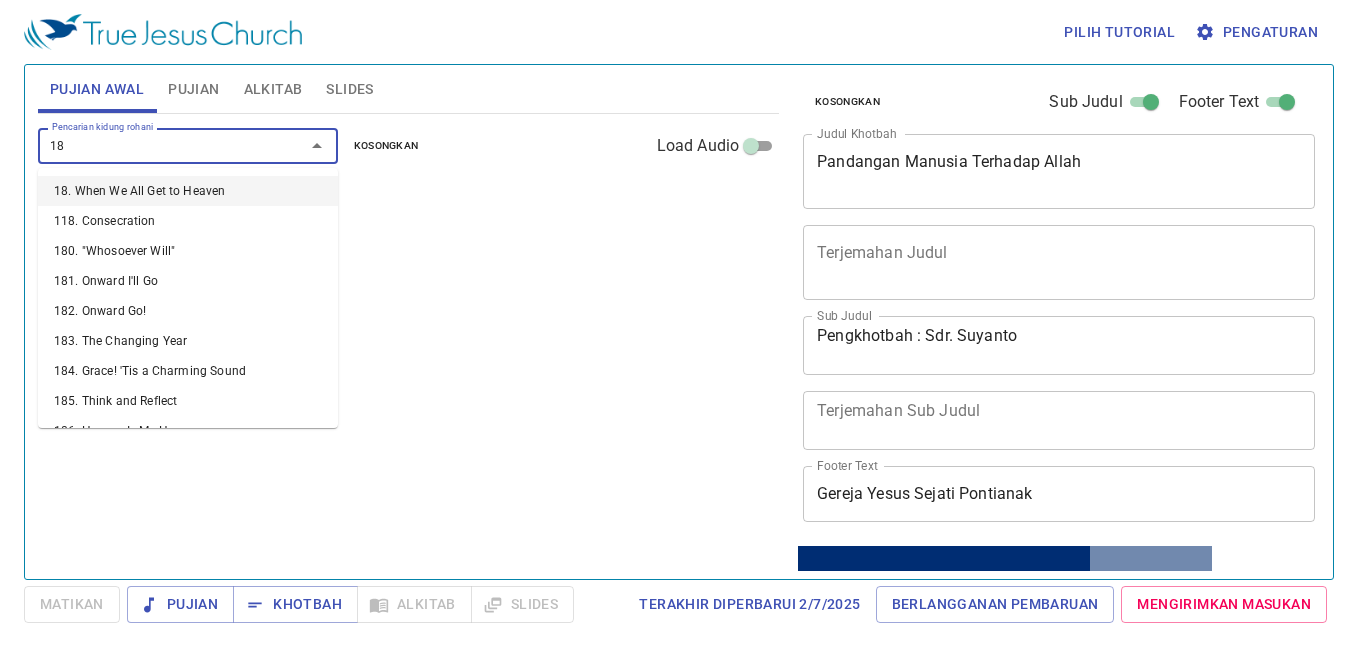 type on "180" 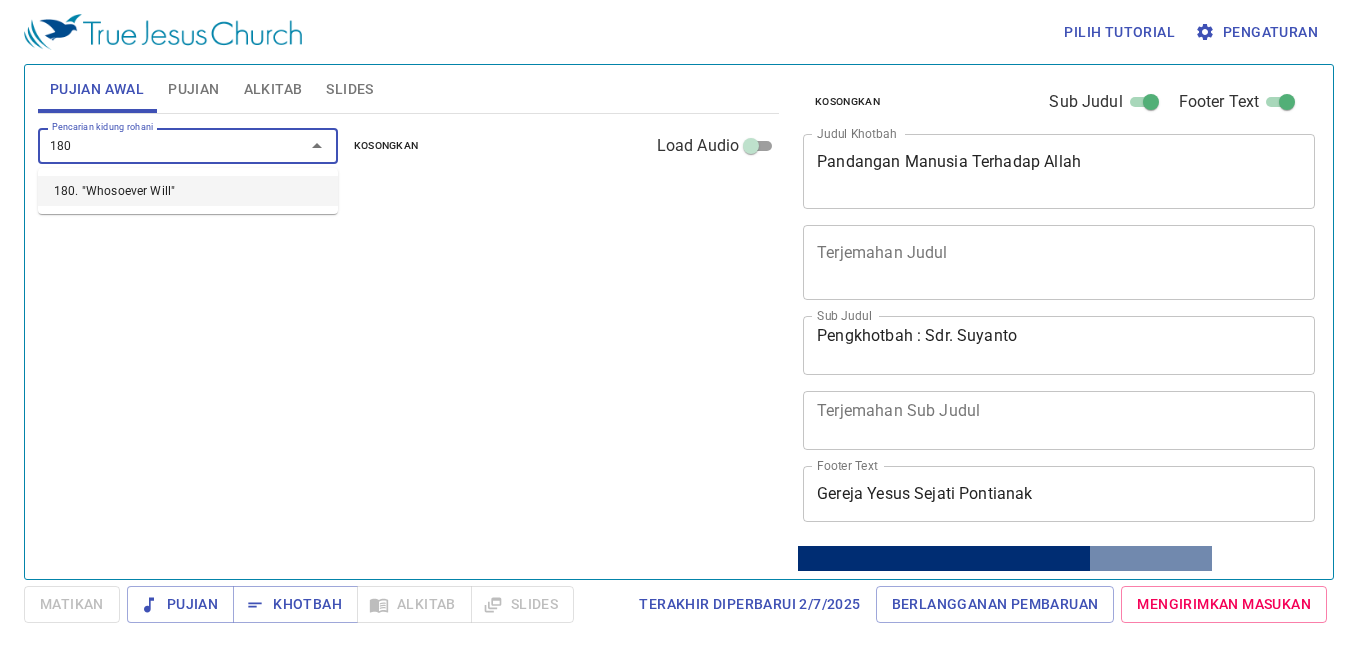 click on "180. "Whosoever Will"" at bounding box center [188, 191] 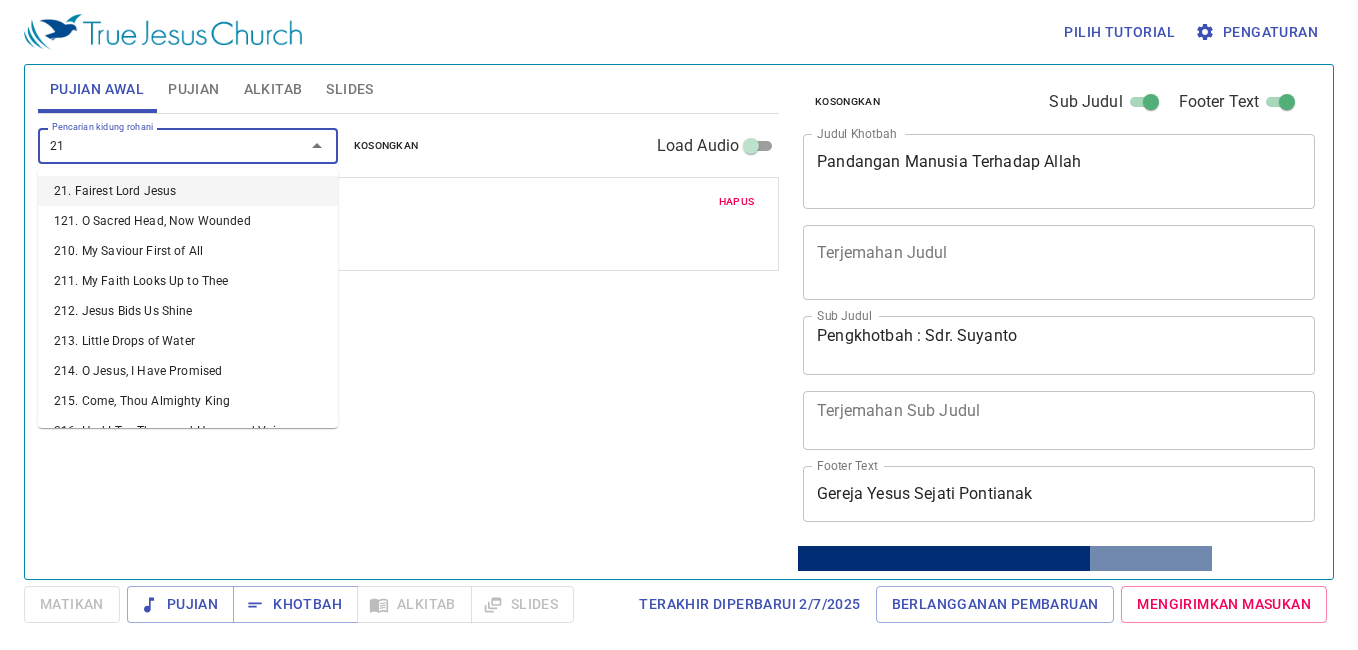 type on "210" 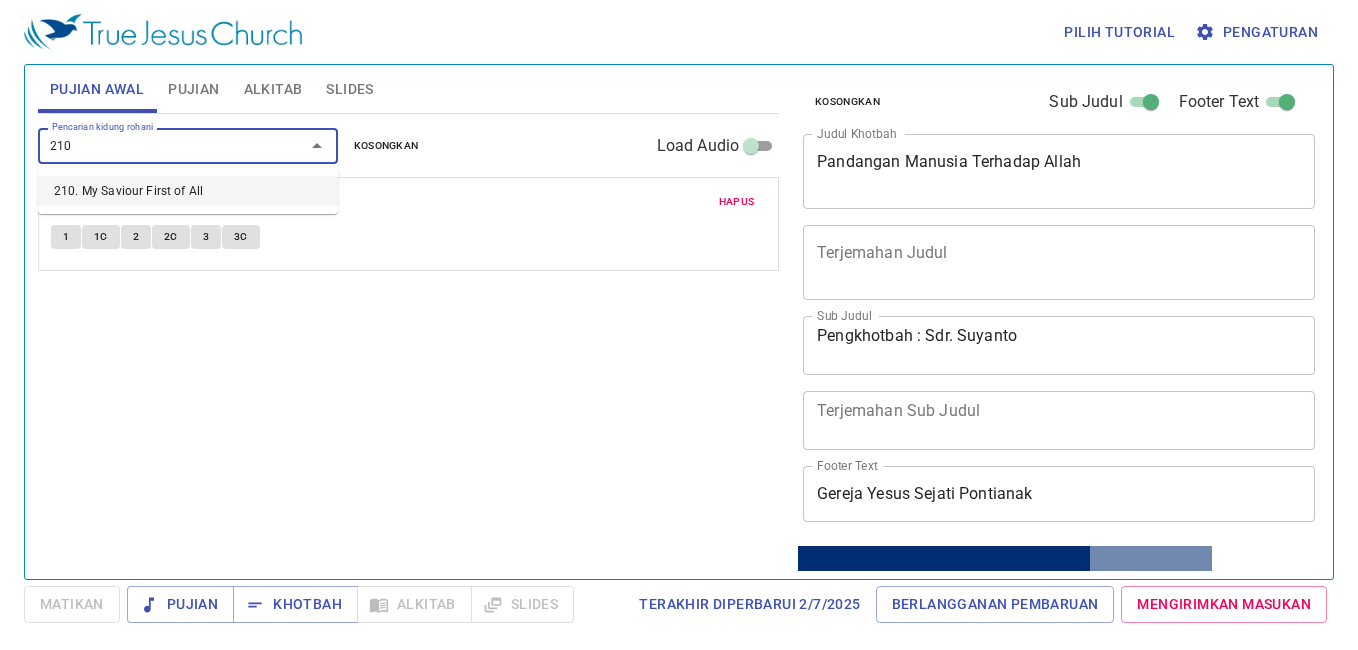 click on "210. My Saviour First of All" at bounding box center (188, 191) 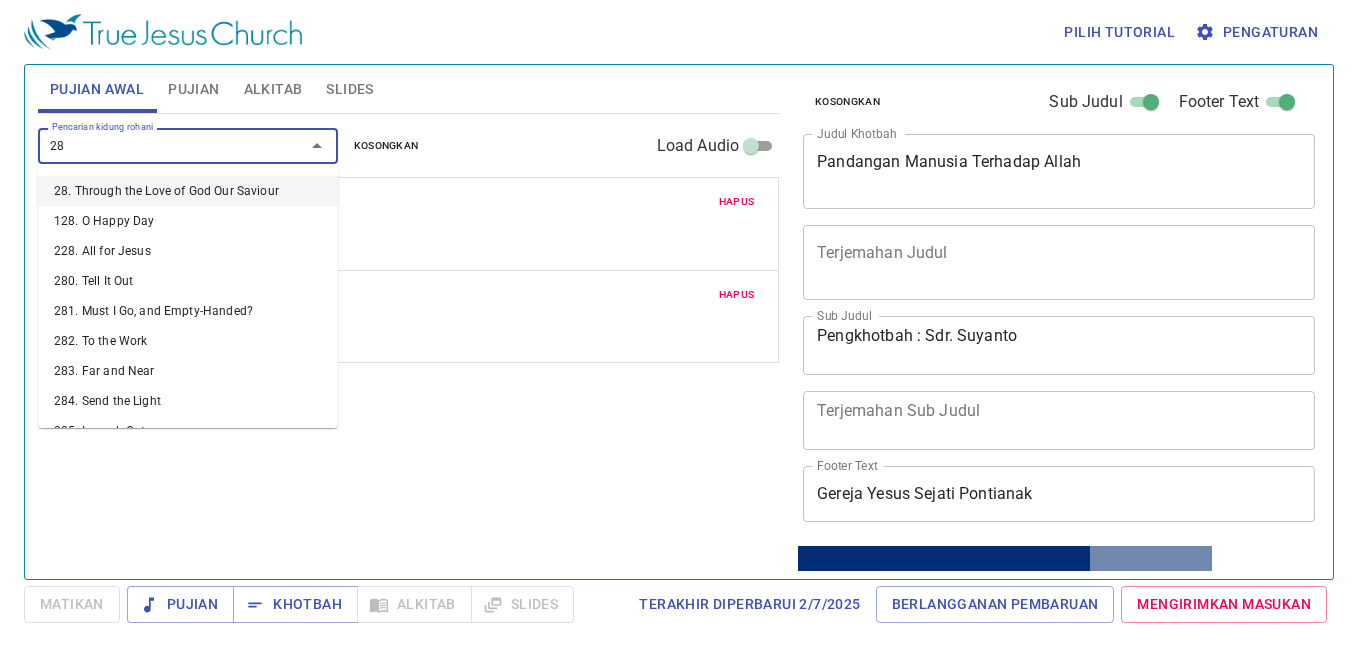 type on "286" 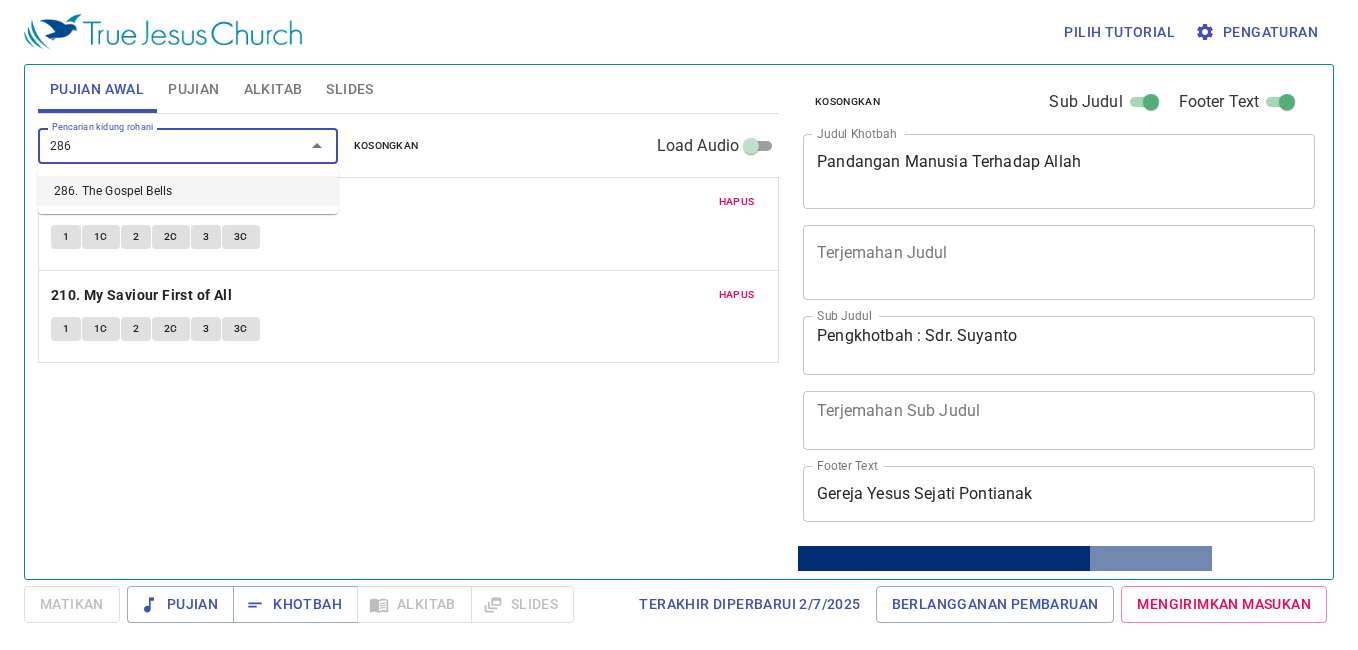 click on "286. The Gospel Bells" at bounding box center (188, 191) 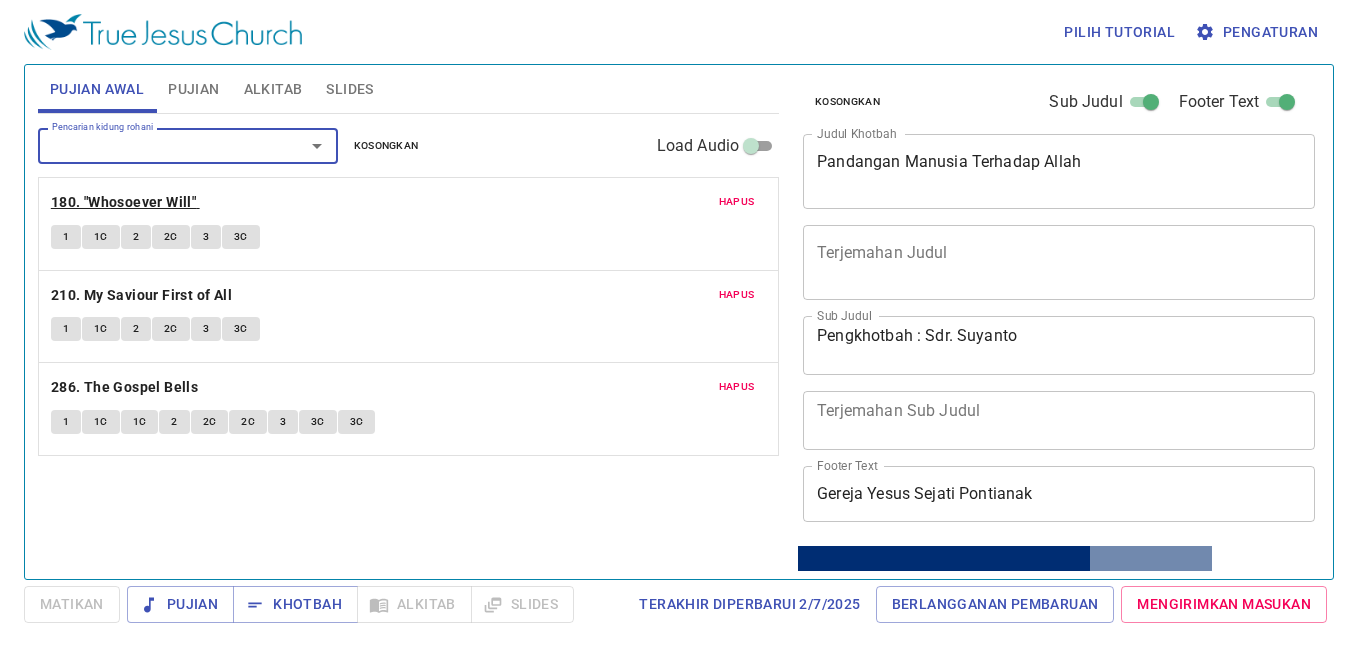 click on "180. "Whosoever Will"" at bounding box center [123, 202] 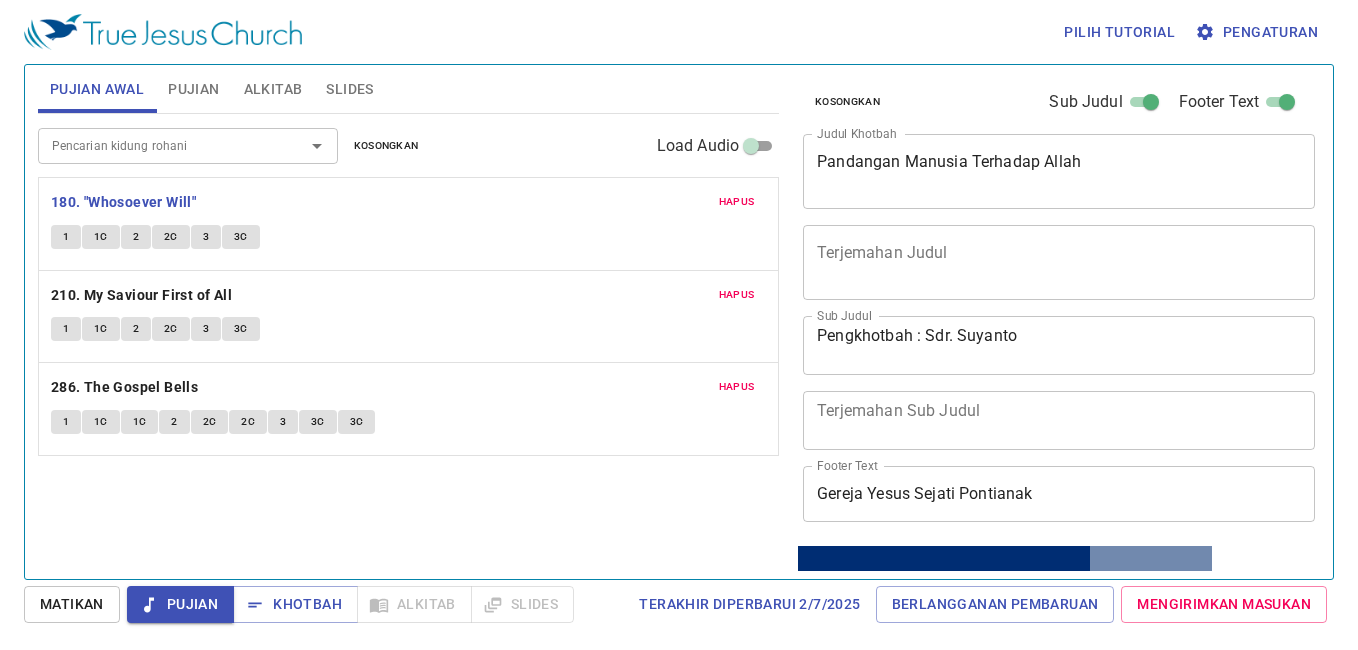 click on "Slides" at bounding box center (349, 89) 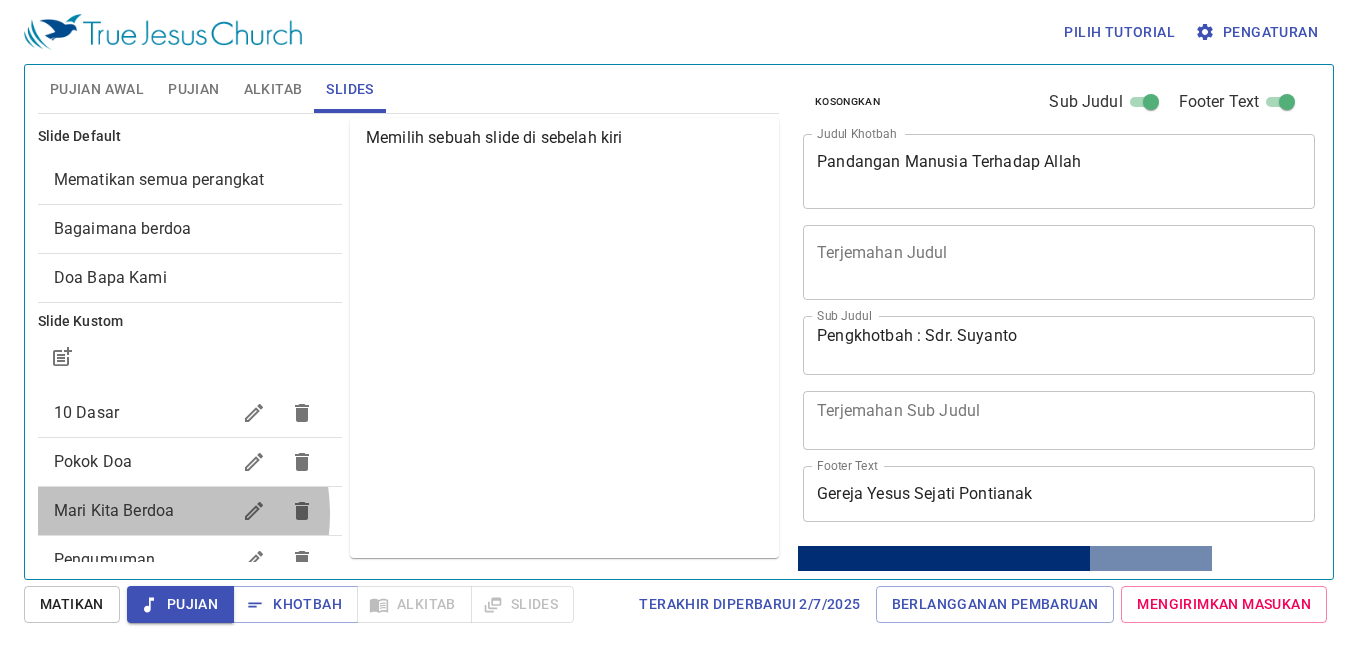click on "Mari Kita Berdoa" at bounding box center [114, 510] 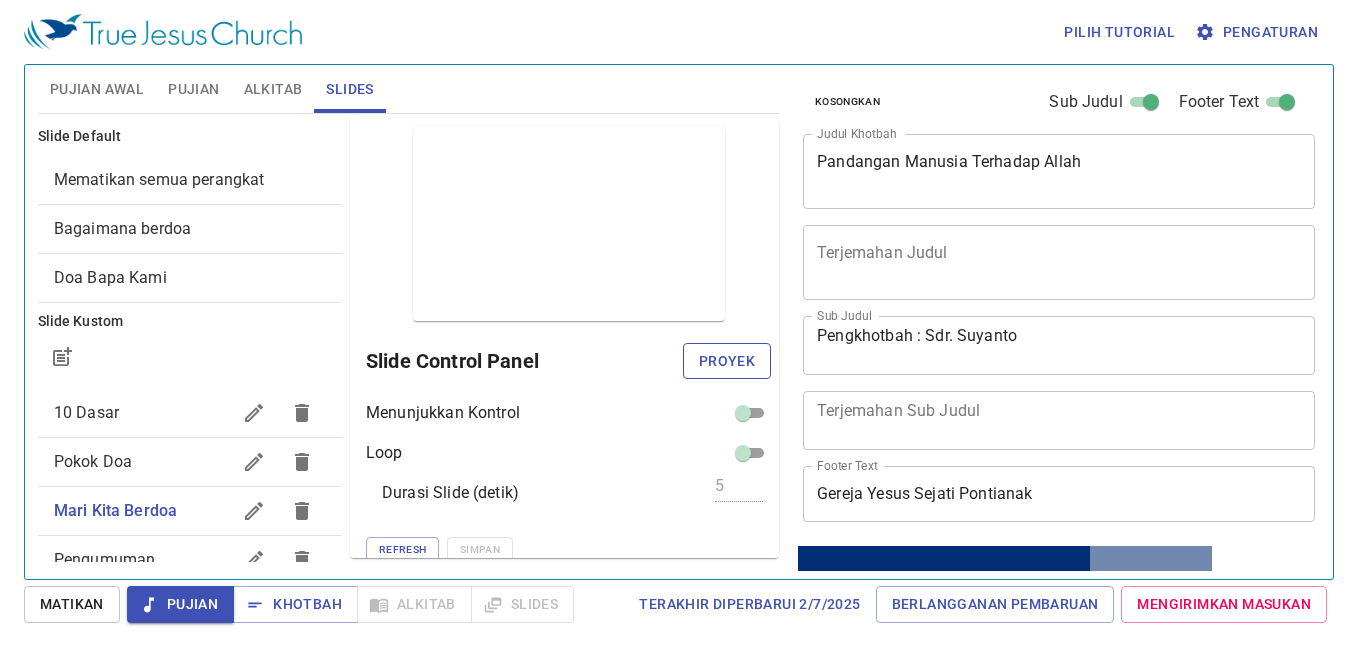 click on "Proyek" at bounding box center [727, 361] 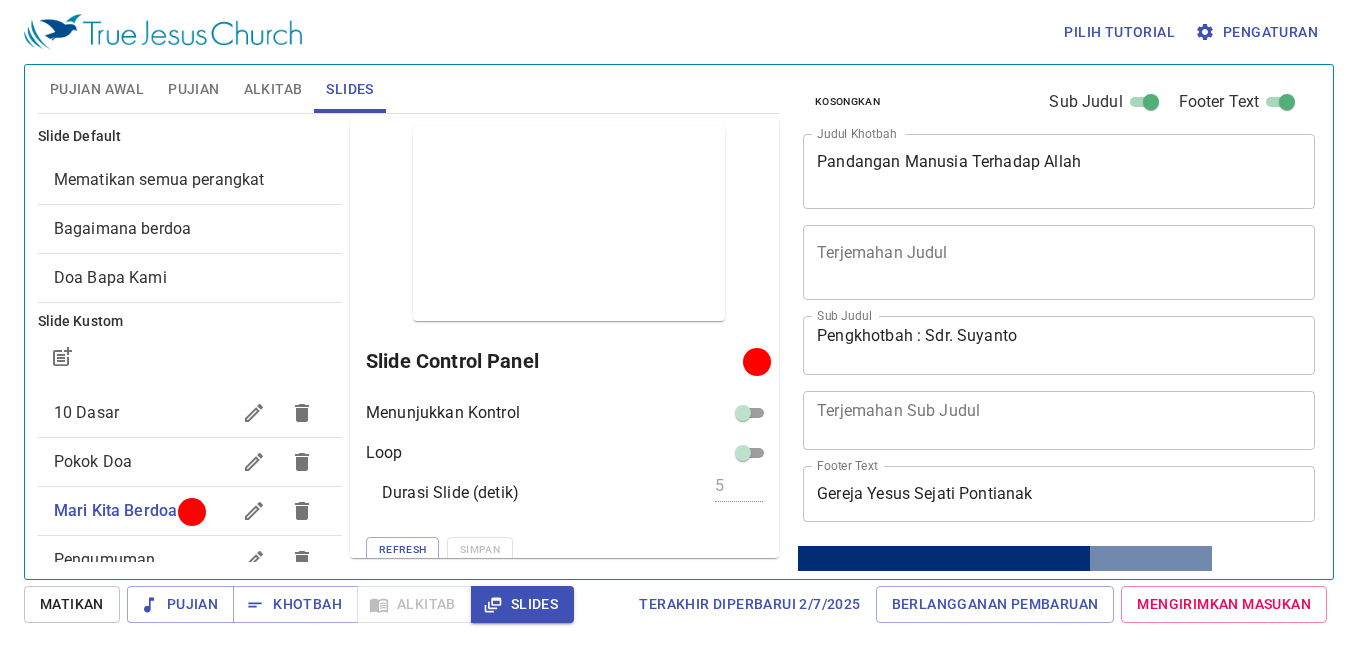 click on "Pujian Awal" at bounding box center (97, 89) 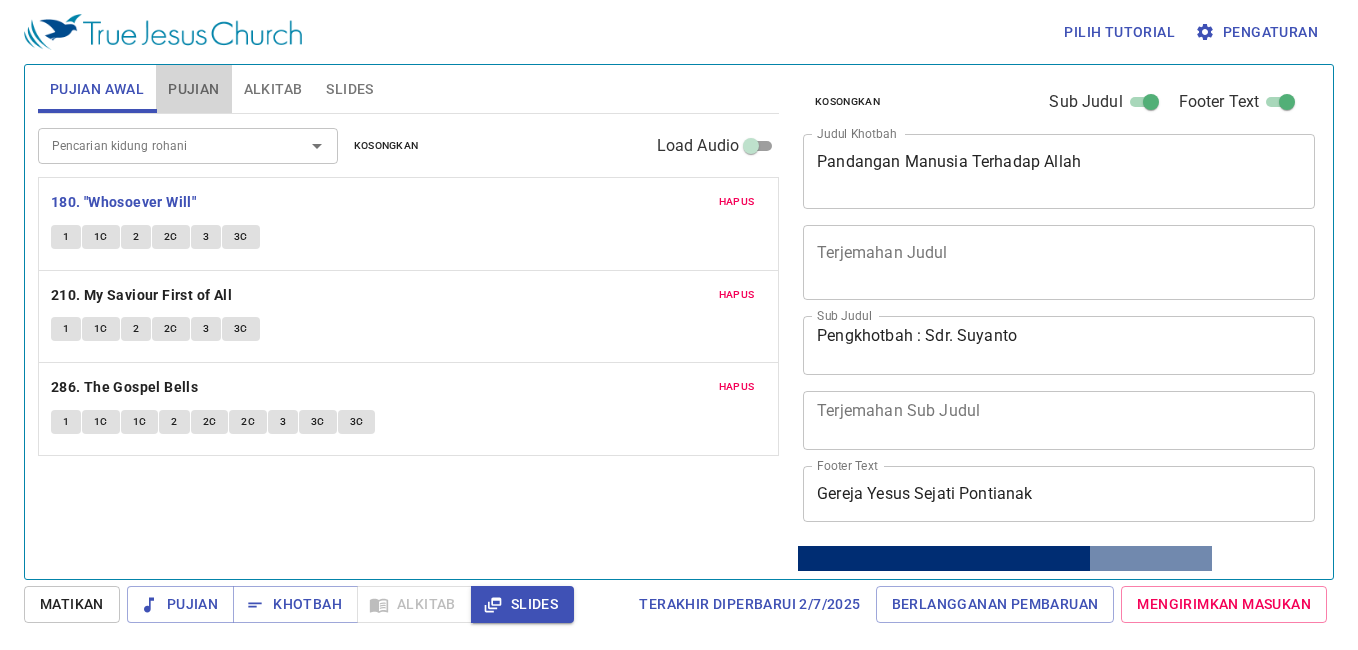 click on "Pujian" at bounding box center (193, 89) 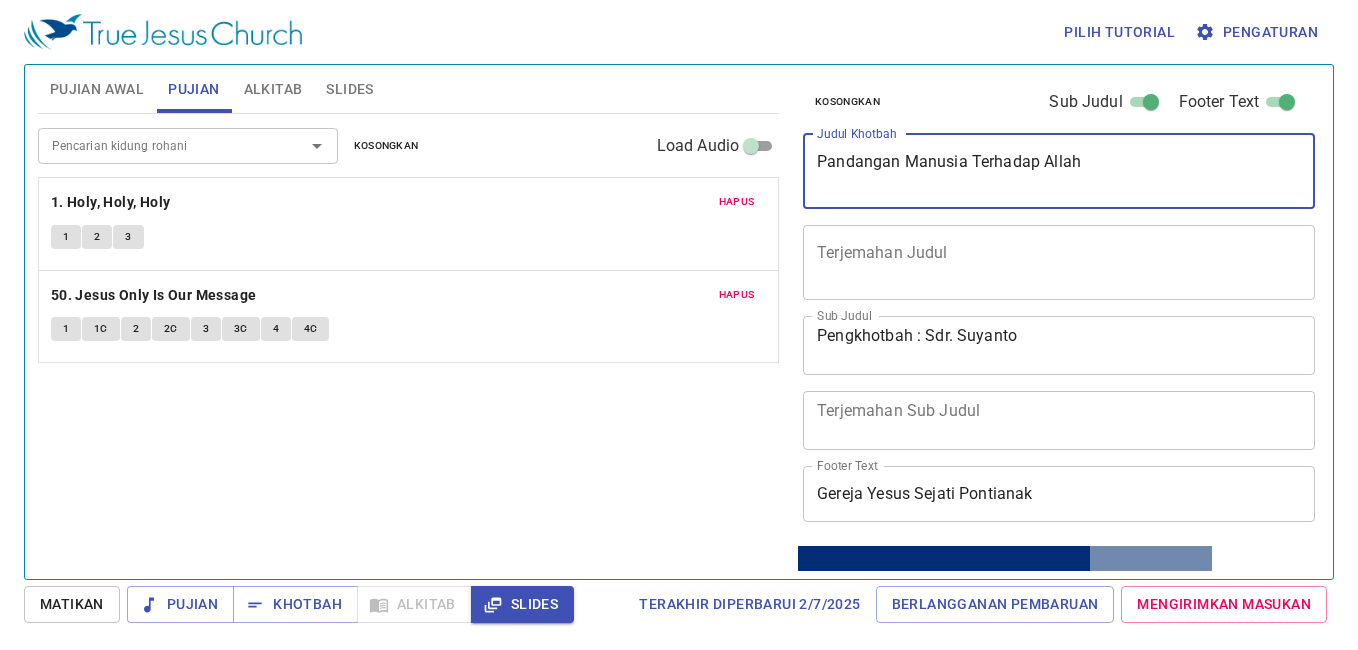 click on "Pandangan Manusia Terhadap Allah" at bounding box center (1059, 171) 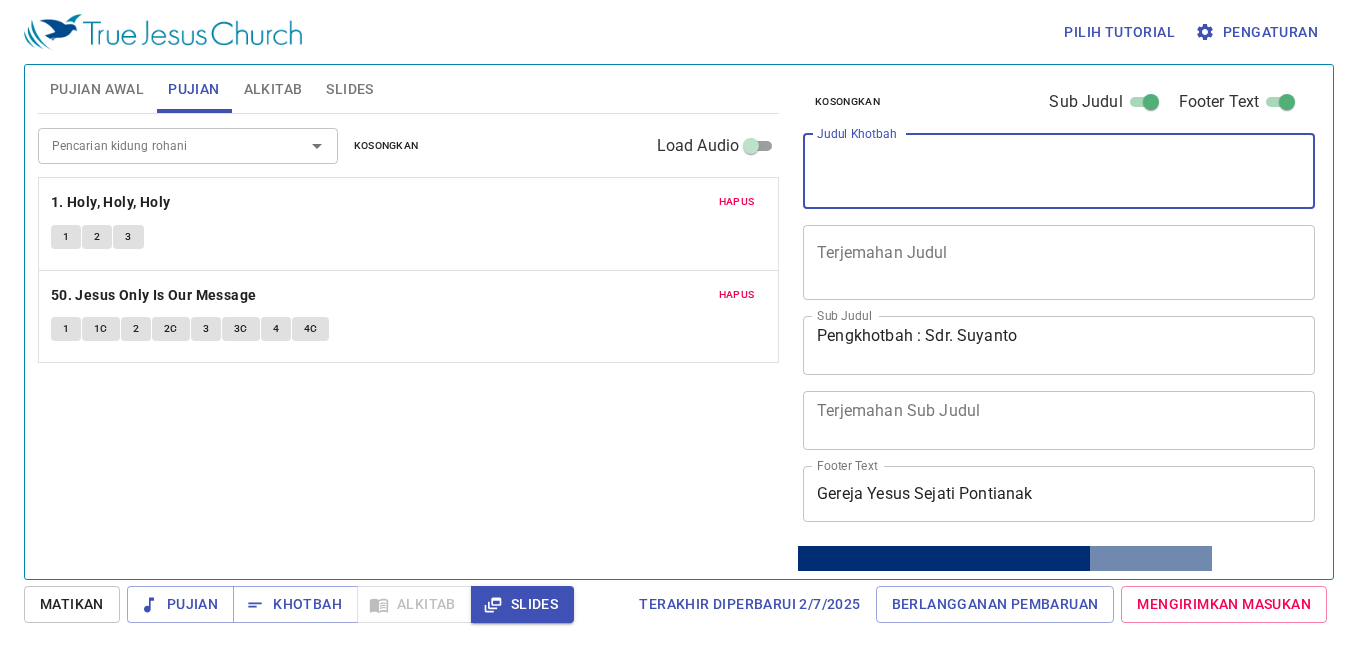 type 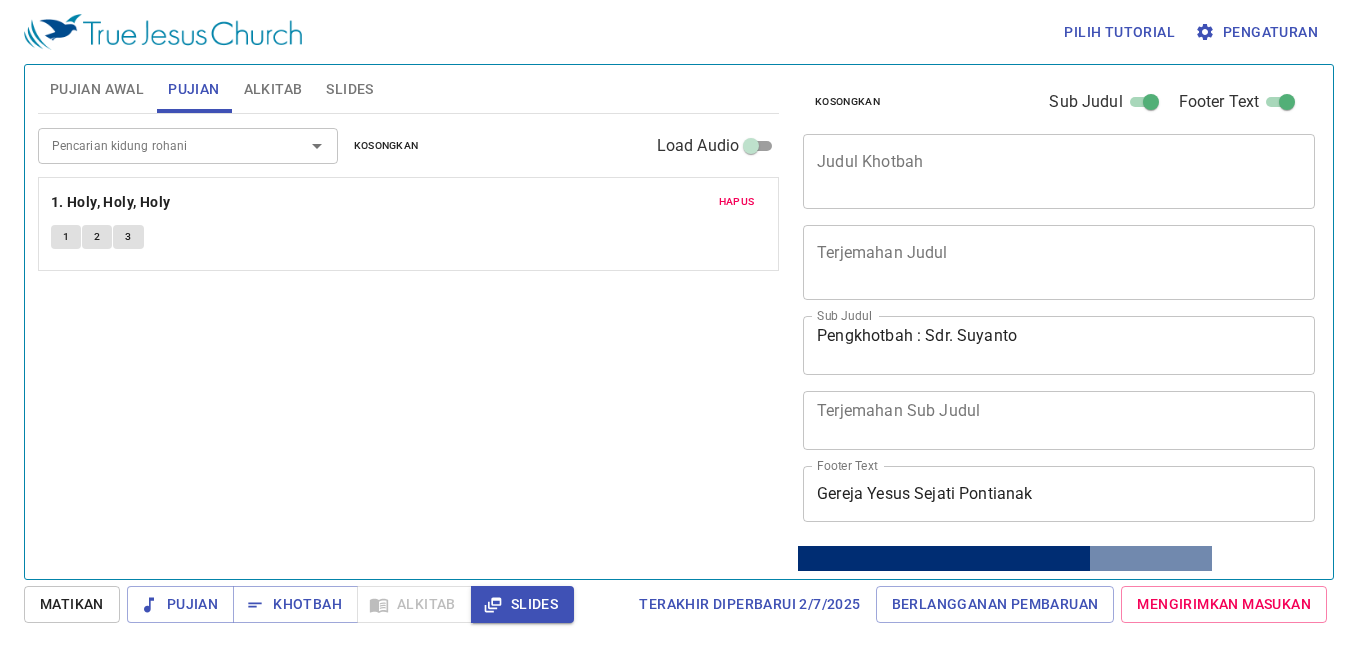 click on "Pencarian kidung rohani" at bounding box center (158, 145) 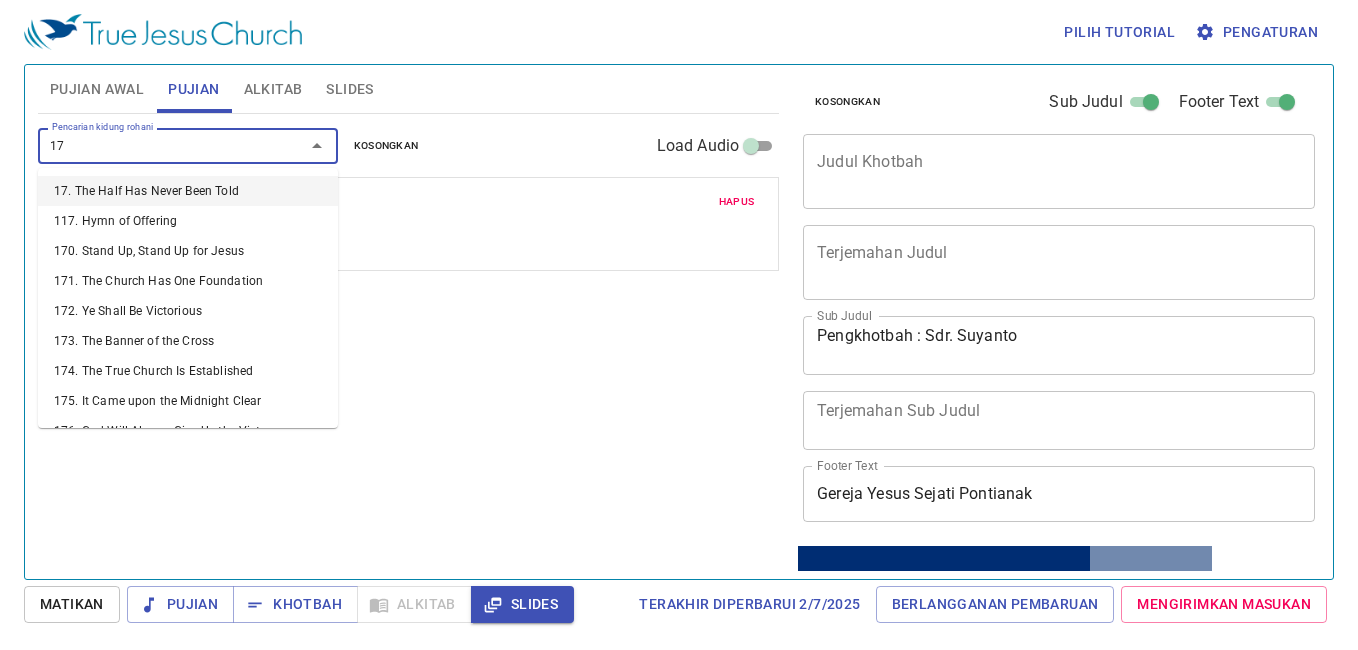 type on "171" 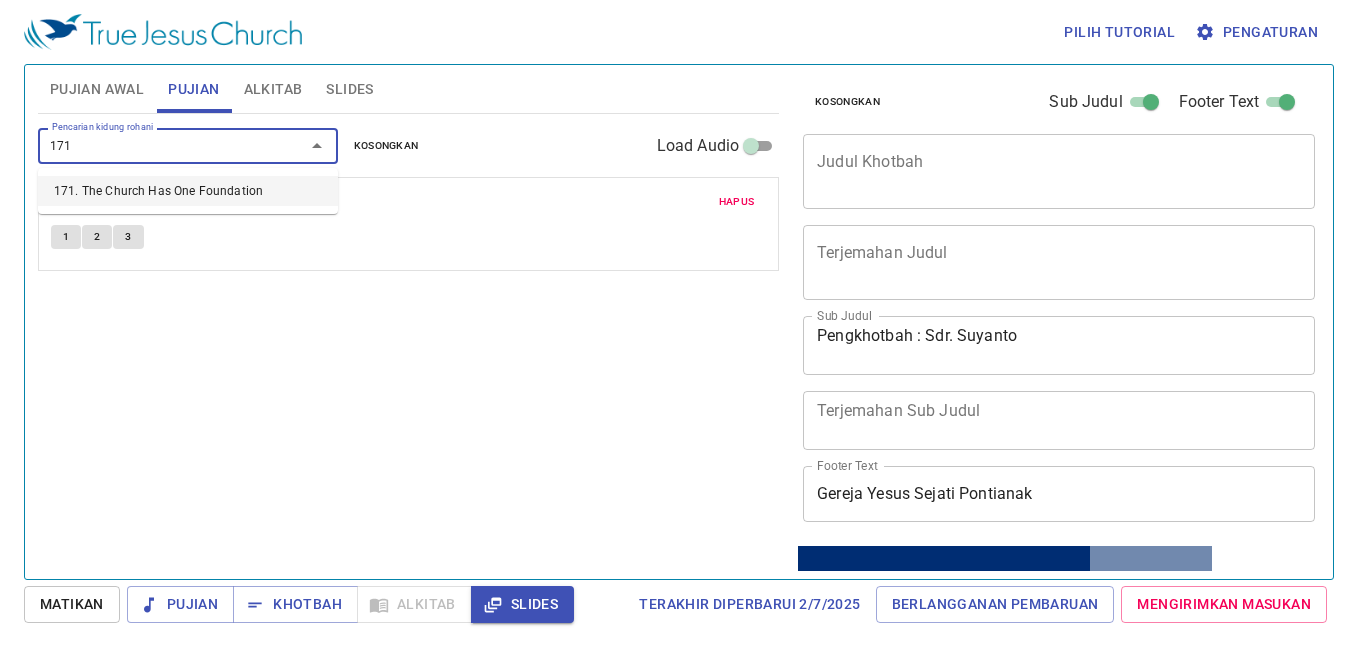 click on "171. The Church Has One Foundation" at bounding box center [188, 191] 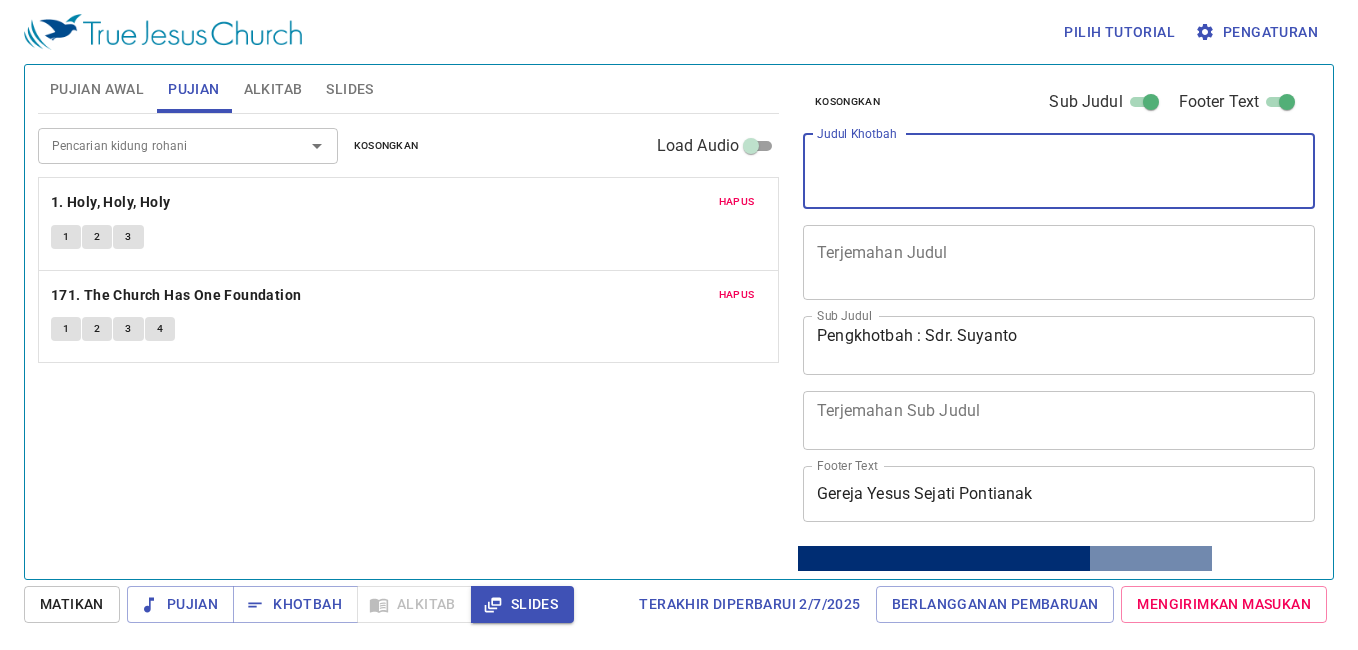 click on "Judul Khotbah" at bounding box center [1059, 171] 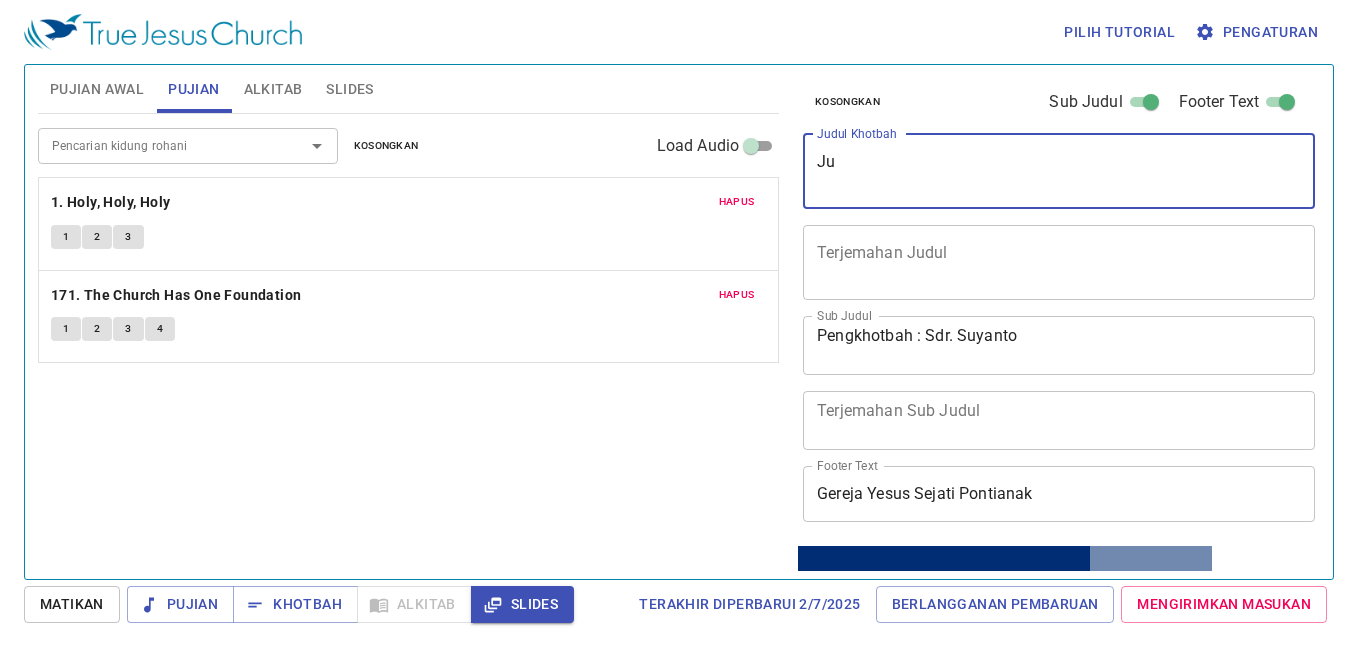 type on "J" 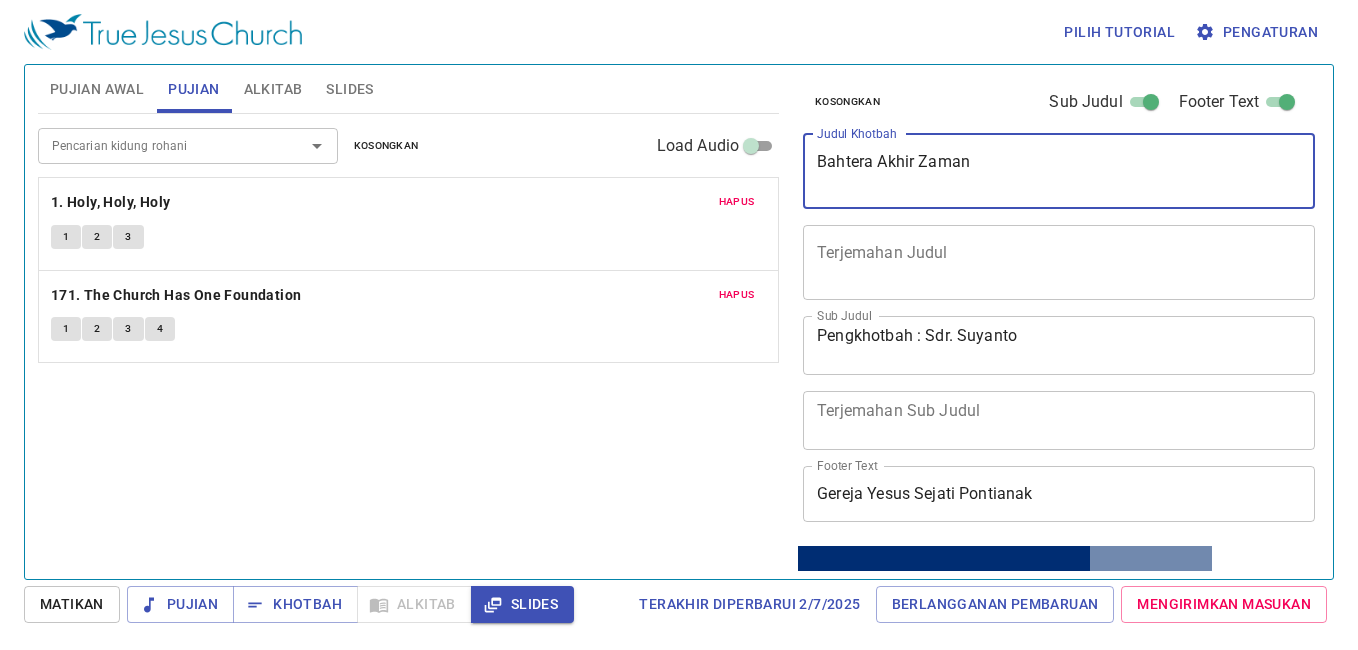 type on "Bahtera Akhir Zaman" 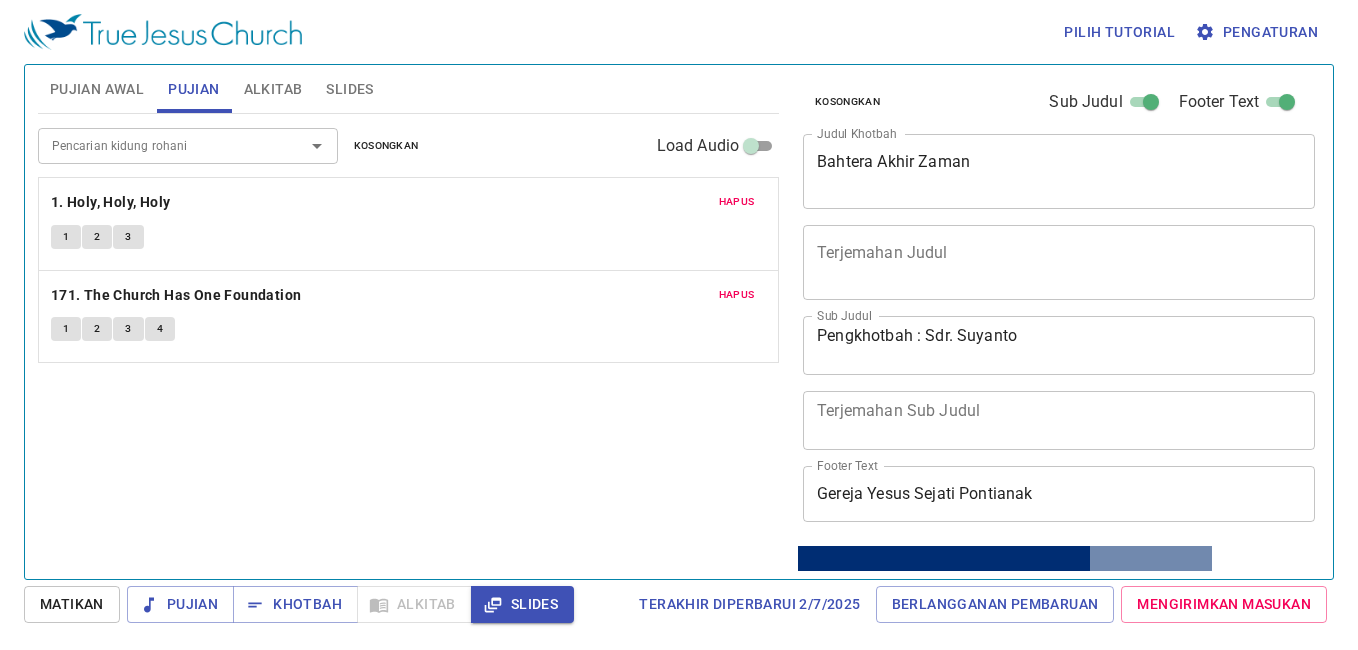 click on "Pencarian kidung rohani Pencarian kidung rohani   Kosongkan Load Audio Hapus 1. Holy, Holy, Holy   1 2 3 Hapus 171. The Church Has One Foundation   1 2 3 4" at bounding box center (408, 338) 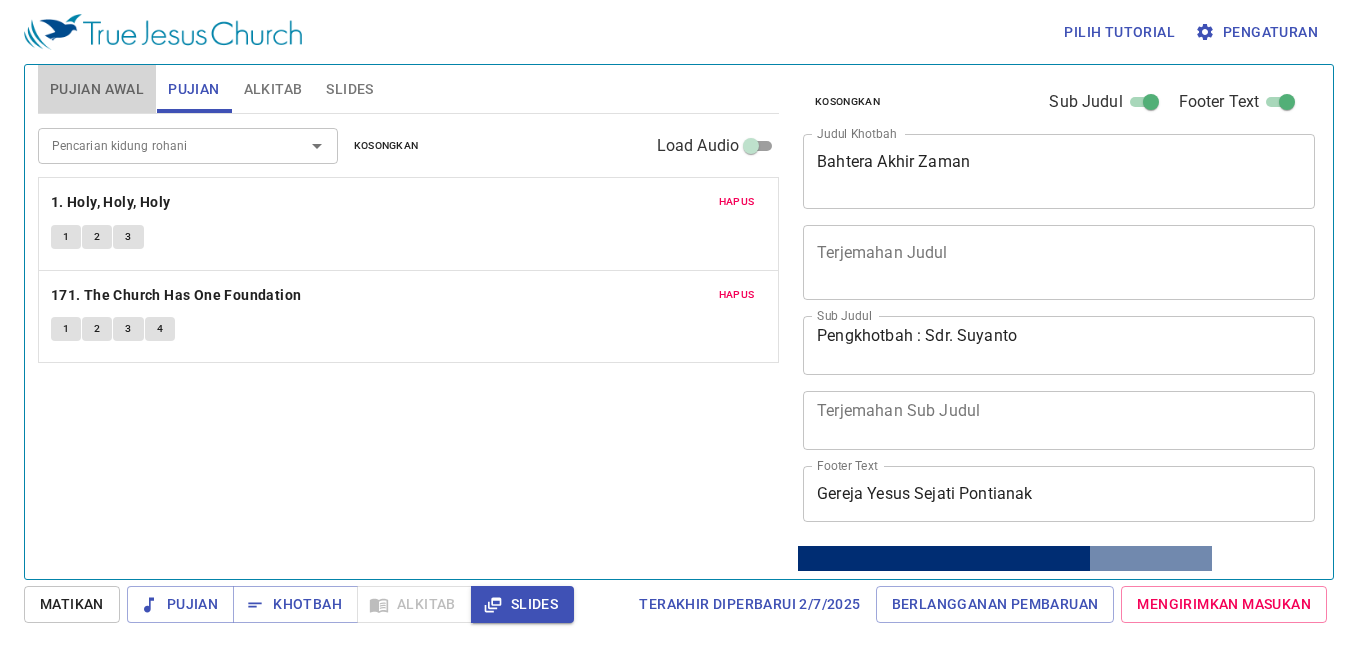 click on "Pujian Awal" at bounding box center (97, 89) 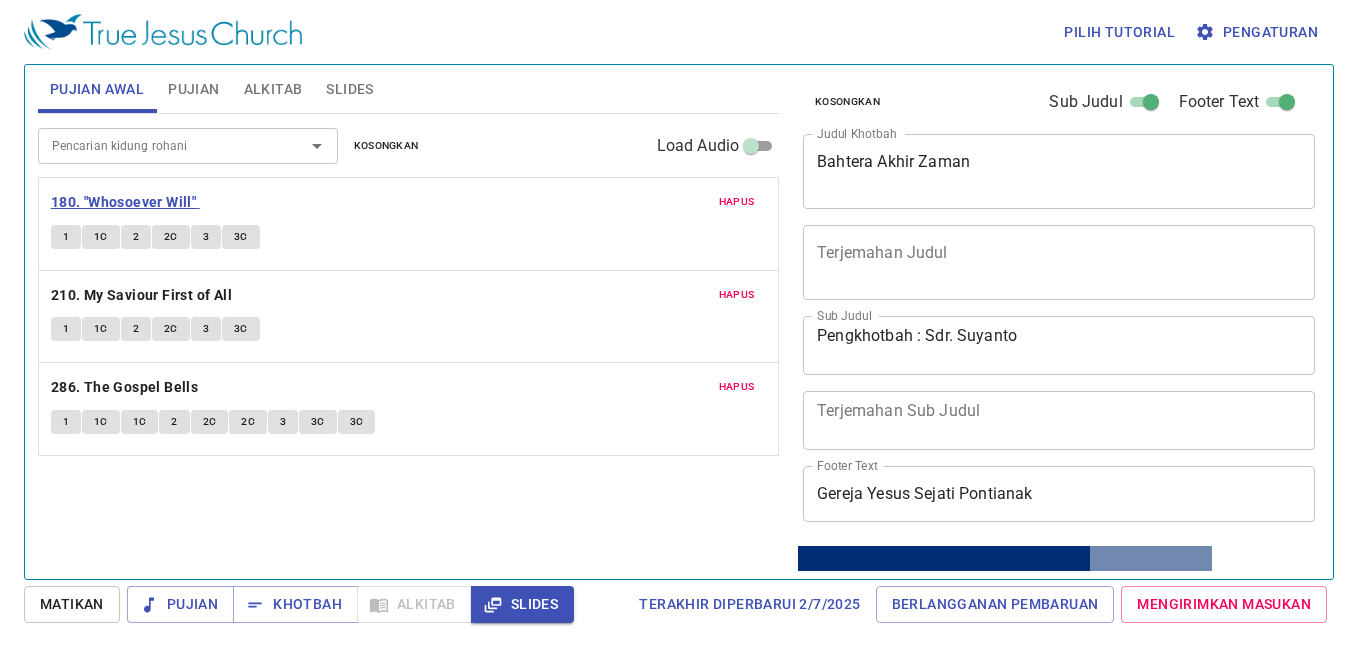 click on "180. "Whosoever Will"" at bounding box center [123, 202] 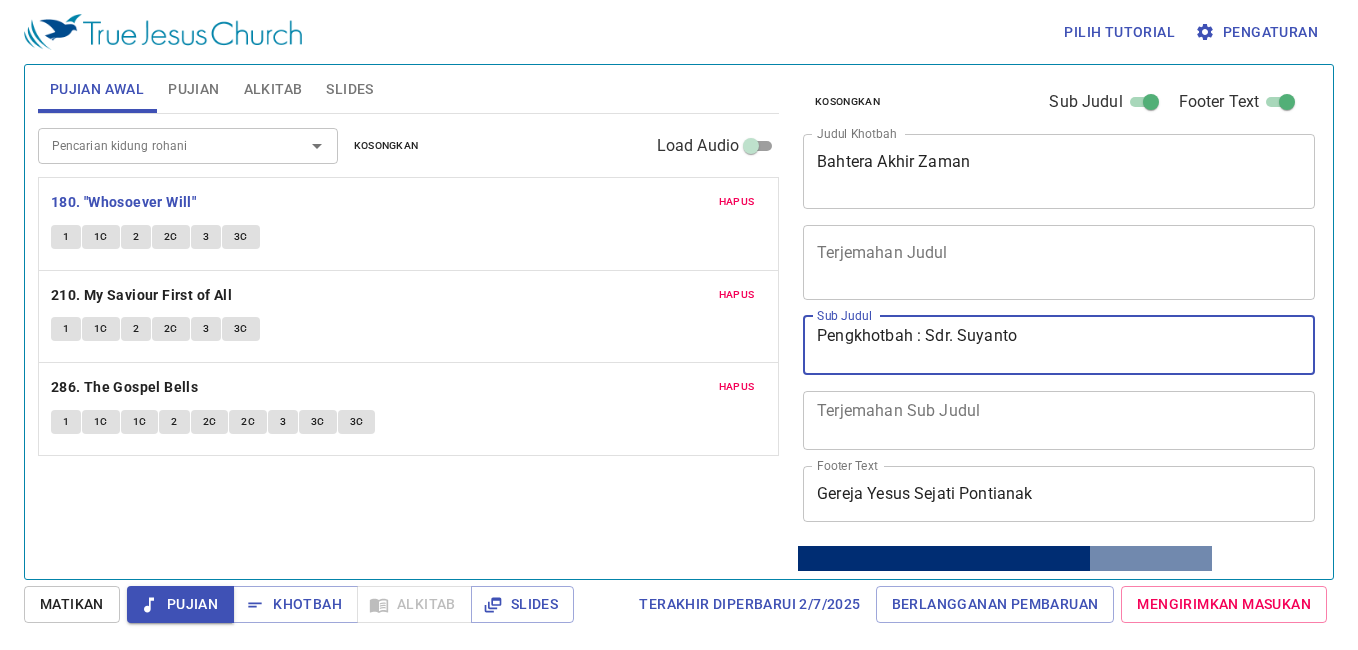 click on "Pengkhotbah : Sdr. Suyanto" at bounding box center (1059, 345) 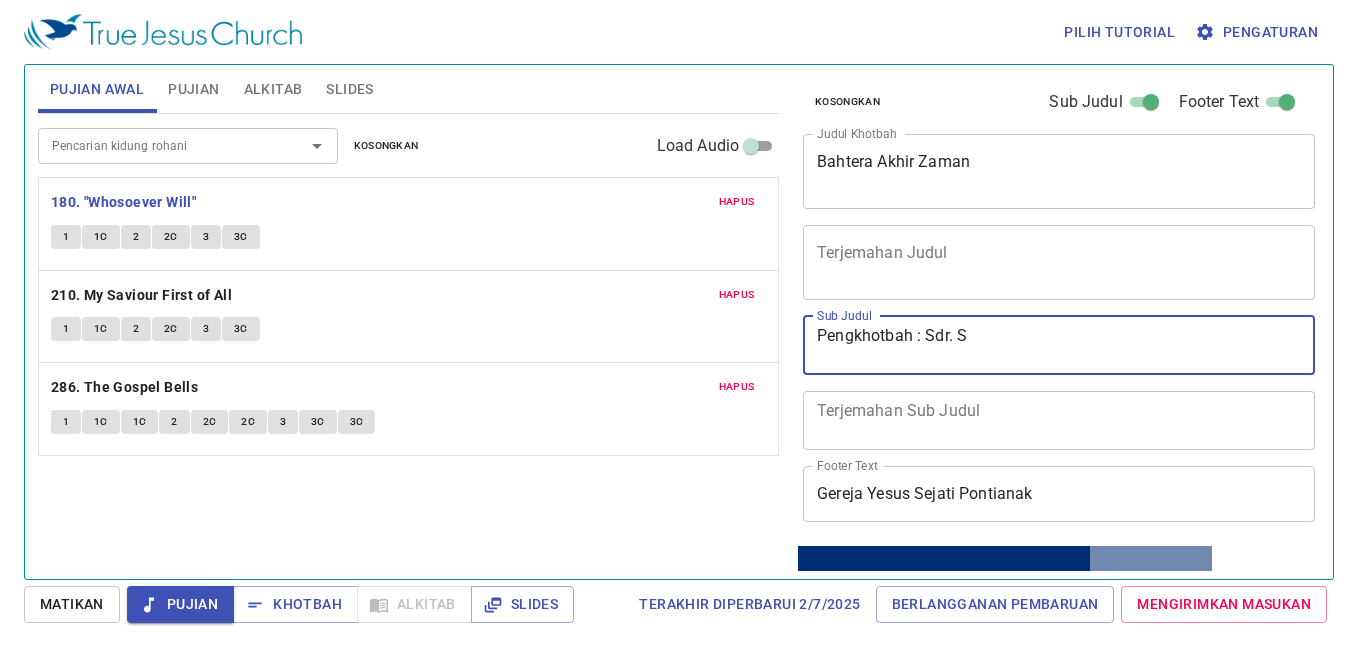 type on "Pengkhotbah : Sdr." 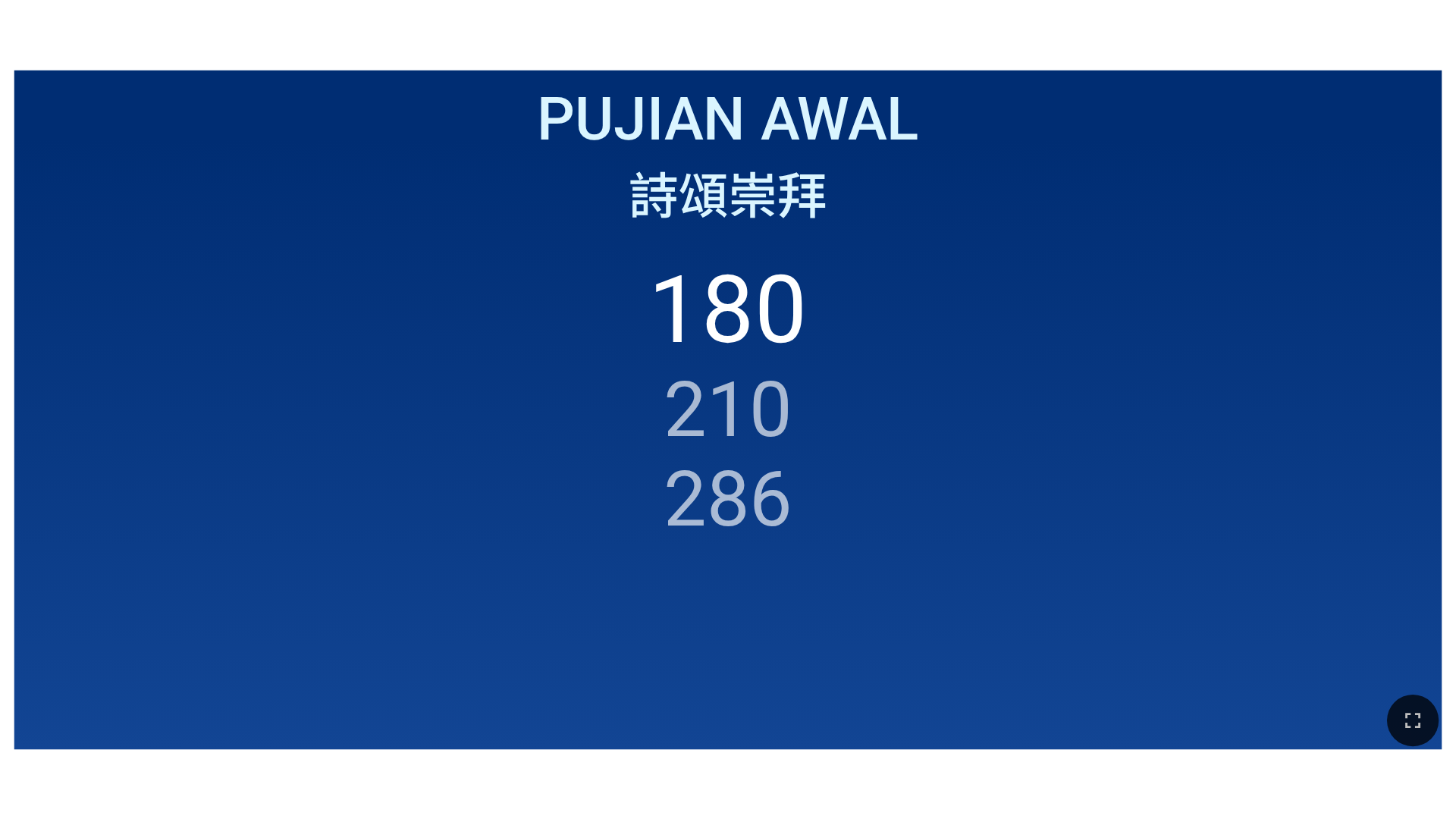 scroll, scrollTop: 0, scrollLeft: 0, axis: both 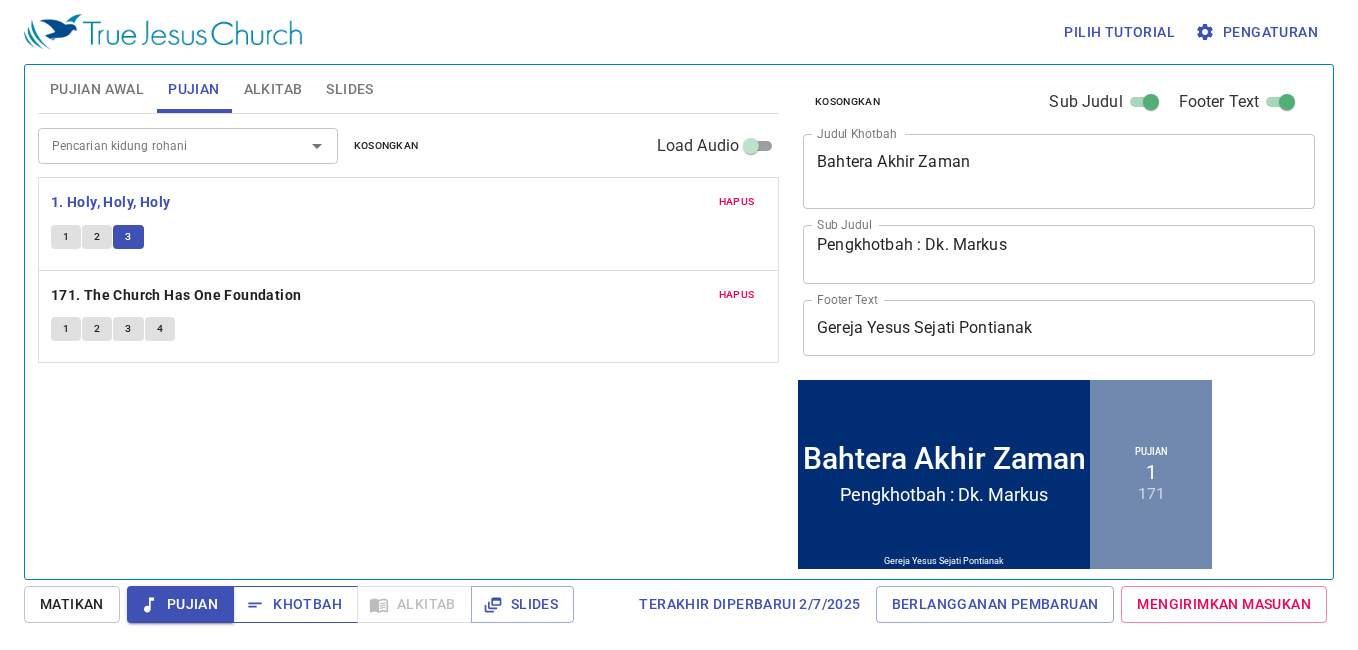 click on "Khotbah" at bounding box center [295, 604] 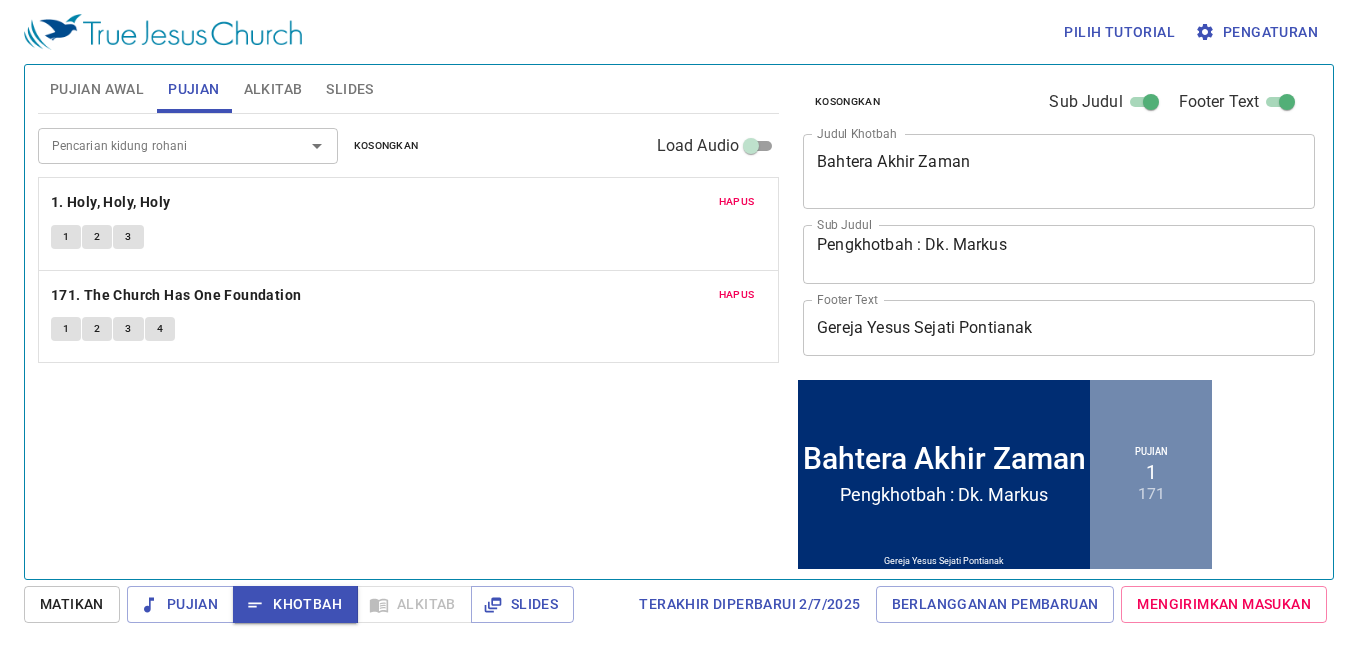 scroll, scrollTop: 109, scrollLeft: 0, axis: vertical 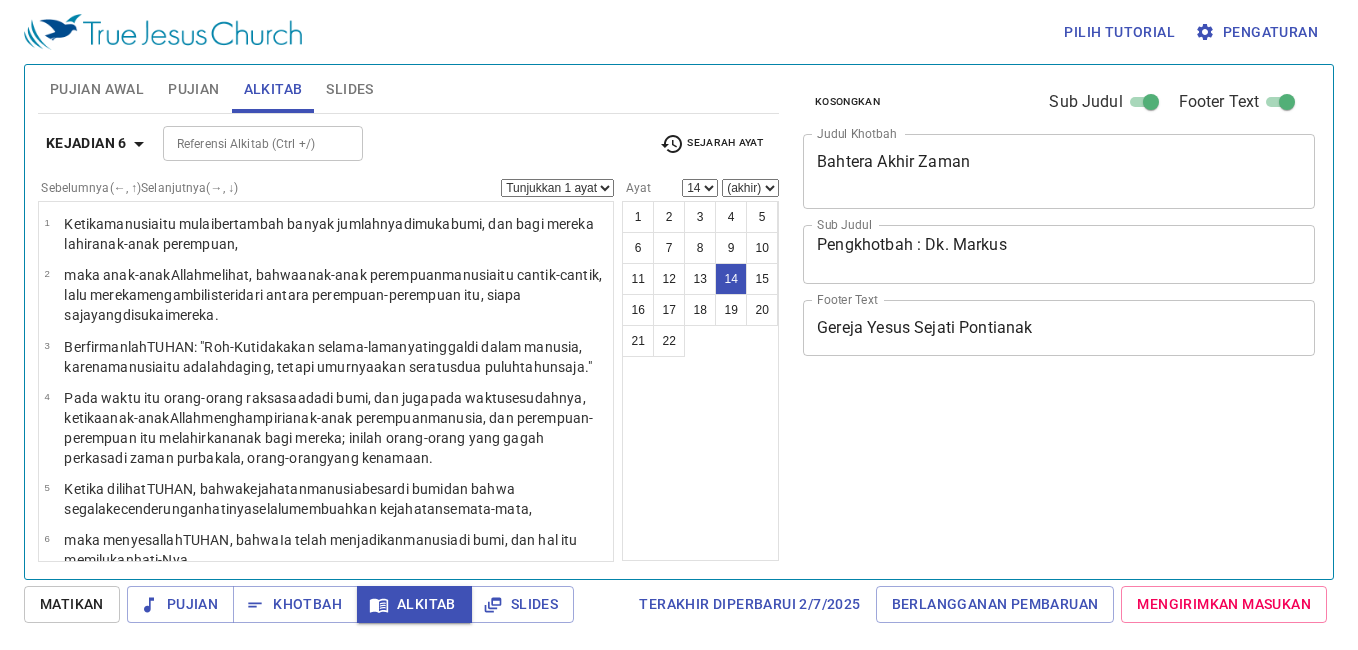 select on "14" 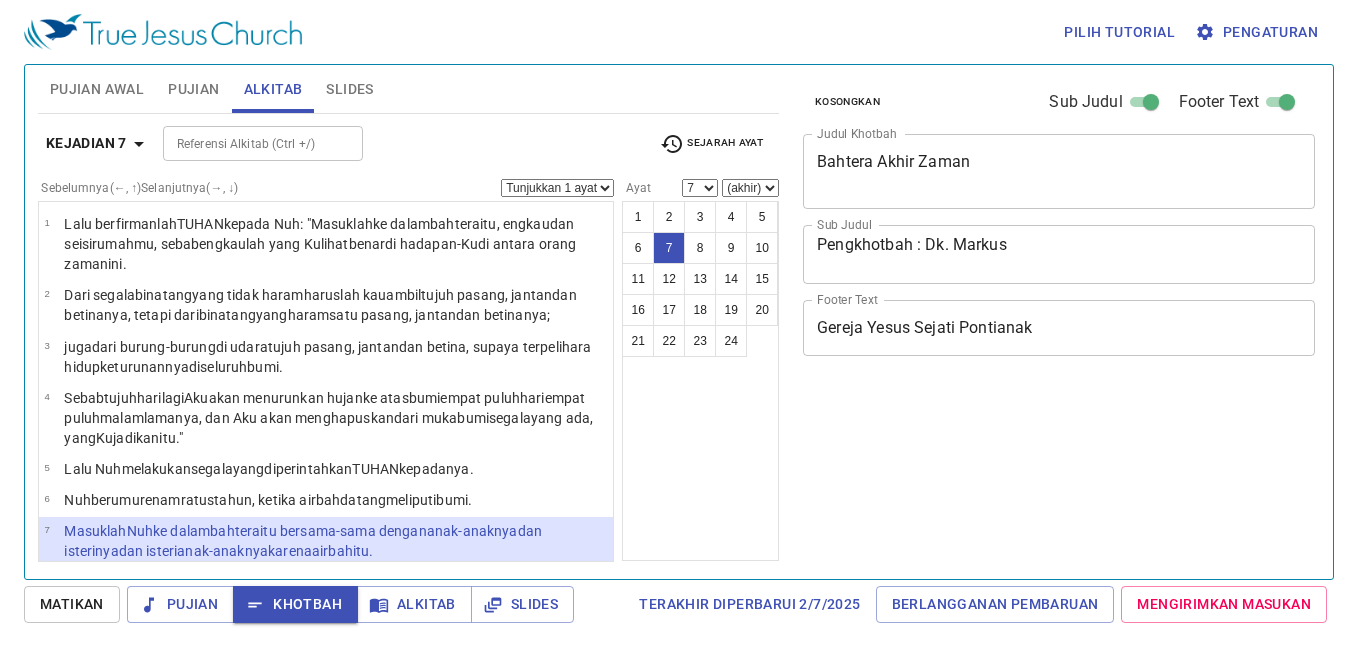 select on "7" 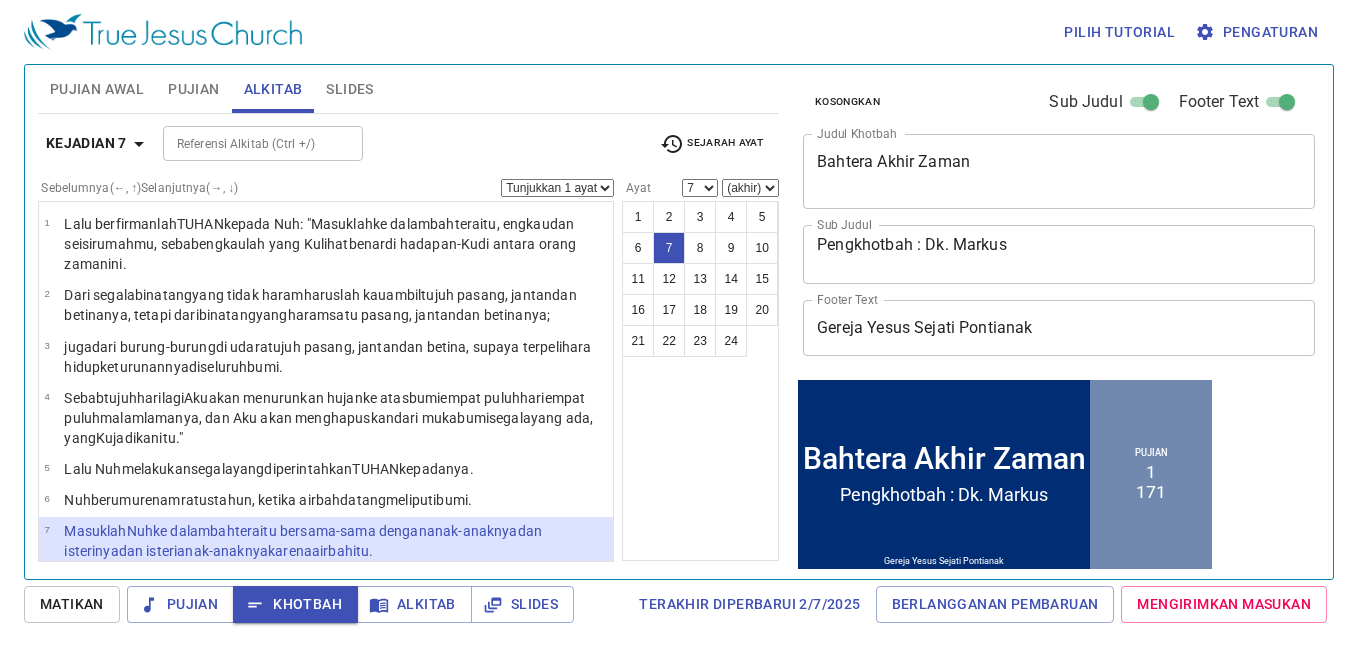 scroll, scrollTop: 161, scrollLeft: 0, axis: vertical 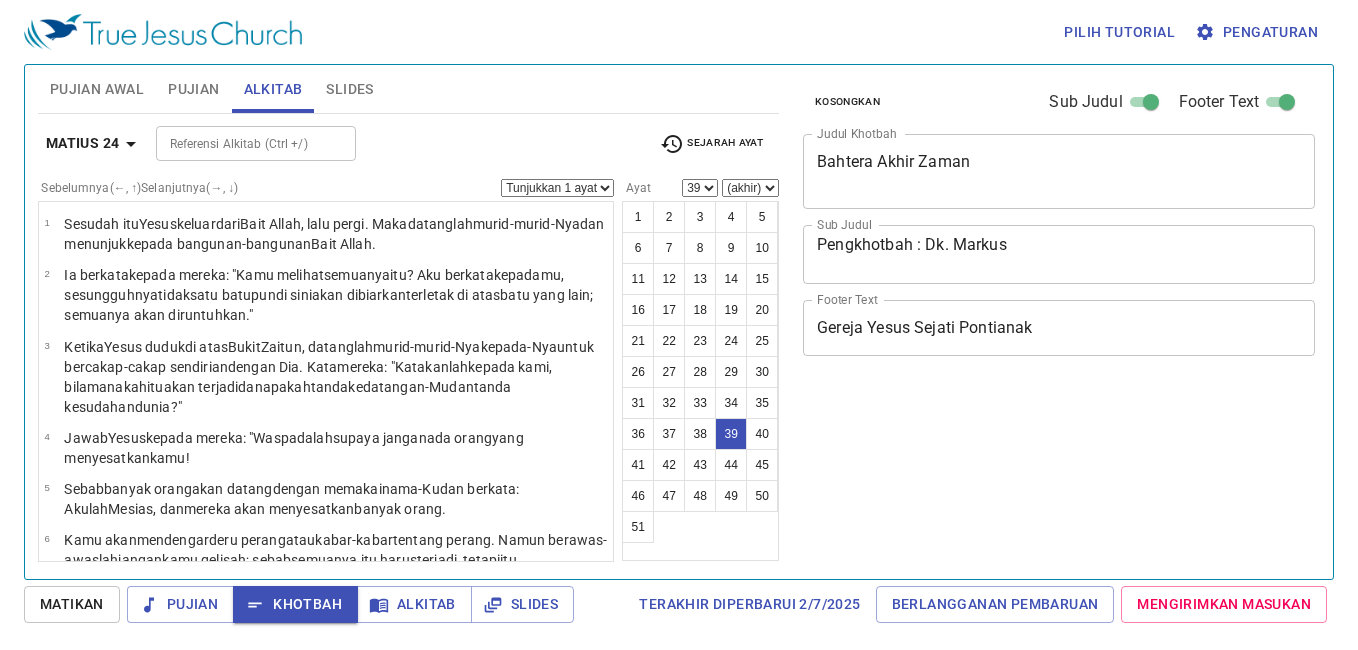 select on "39" 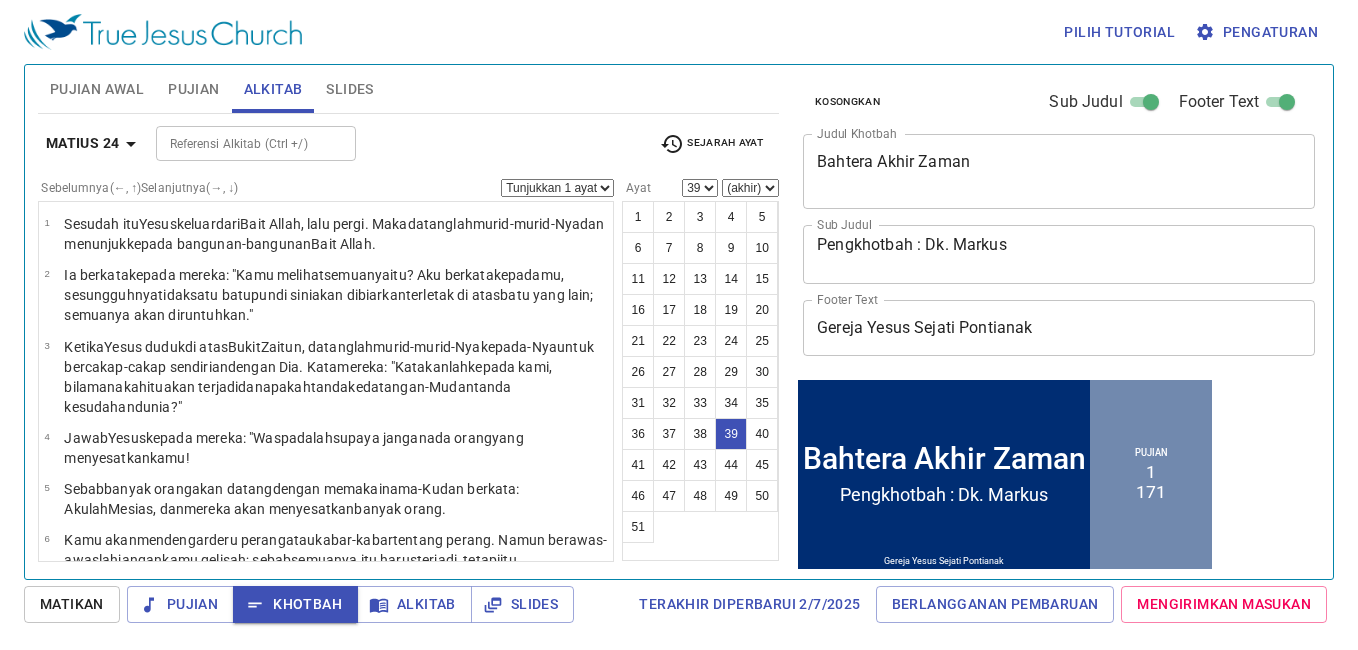 scroll, scrollTop: 1809, scrollLeft: 0, axis: vertical 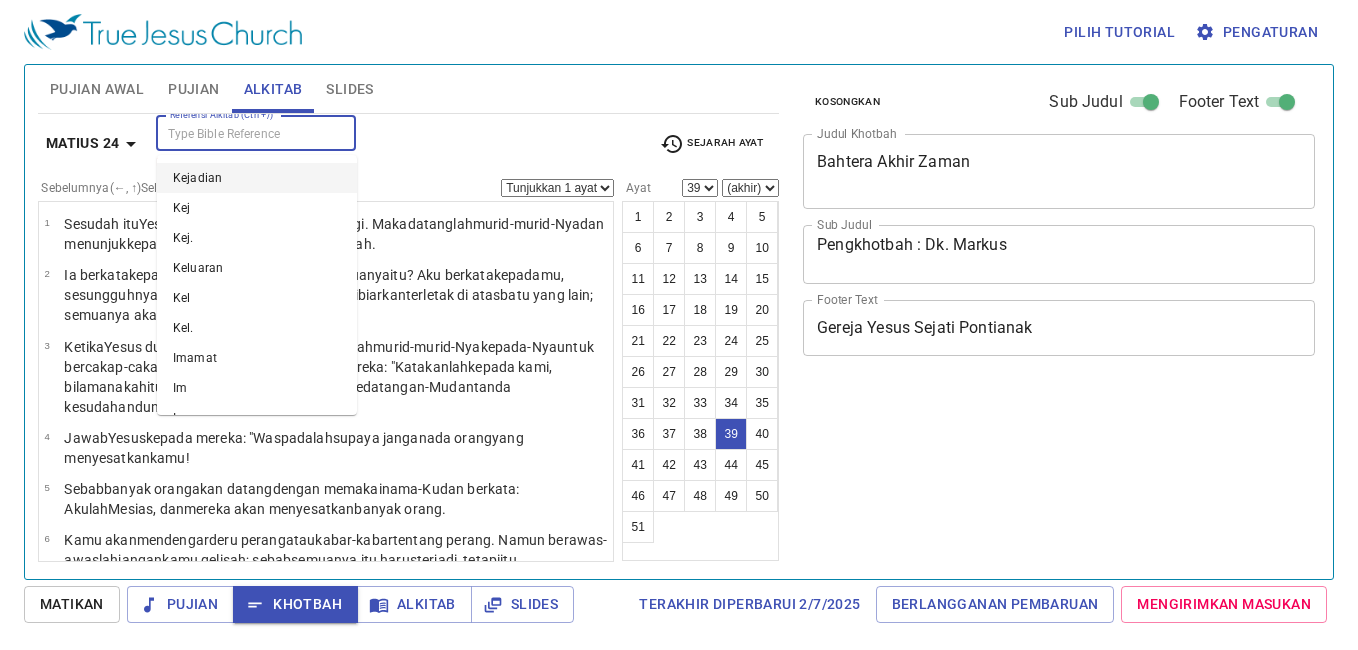 select on "39" 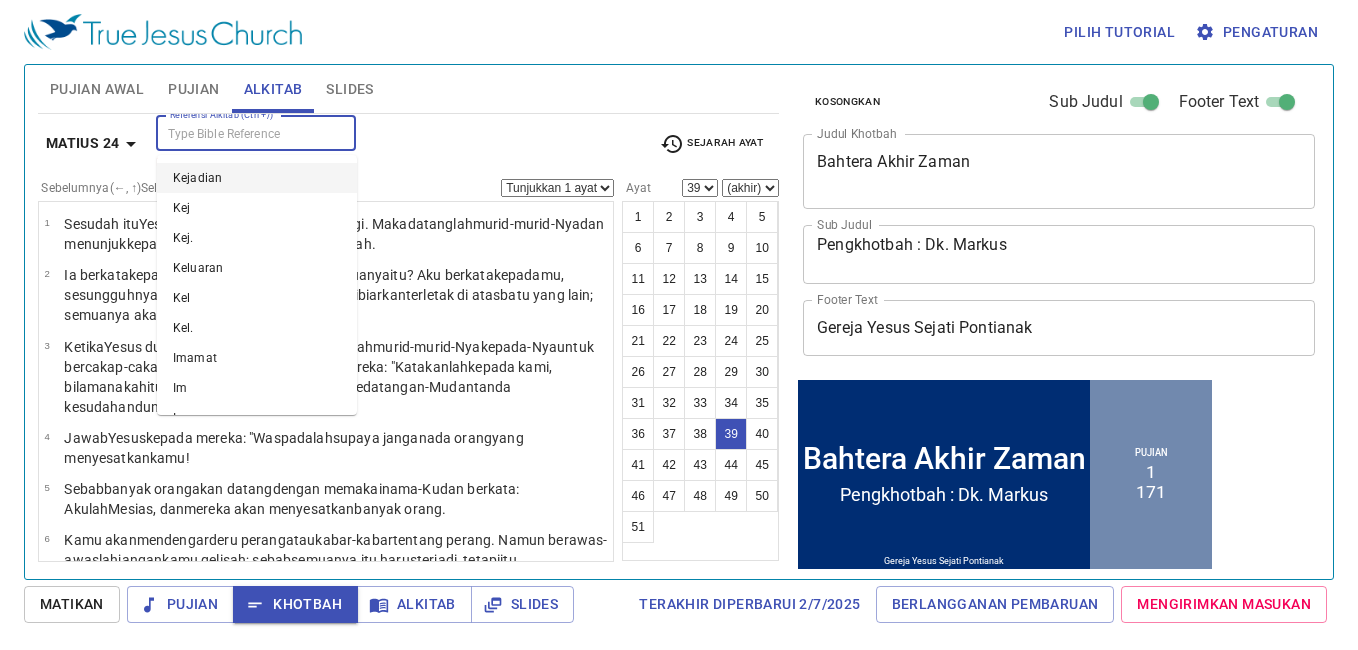 scroll, scrollTop: 1809, scrollLeft: 0, axis: vertical 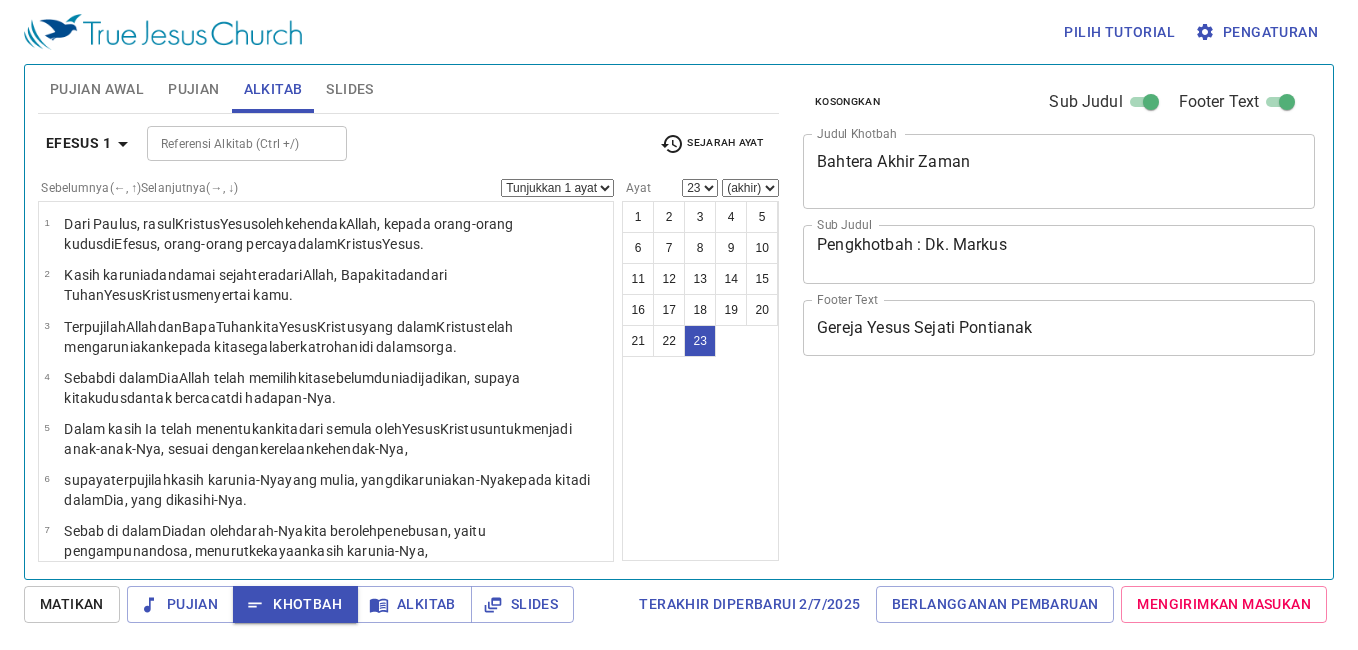 select on "23" 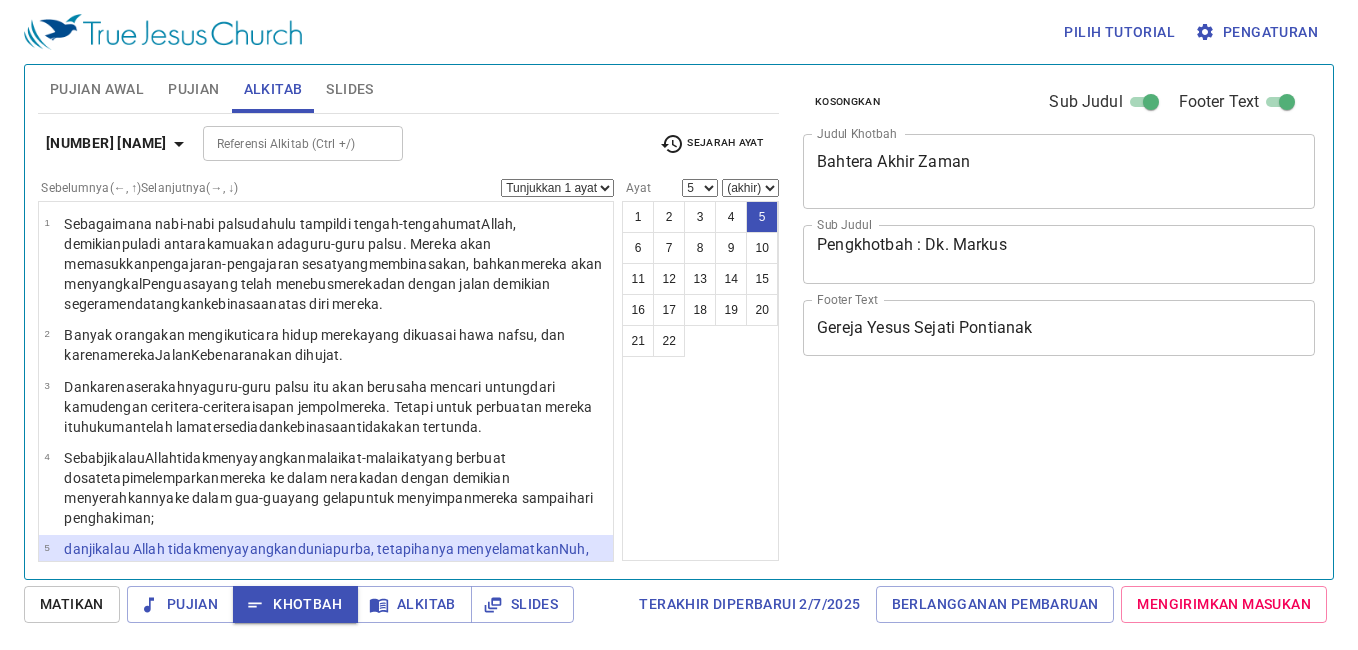 select on "5" 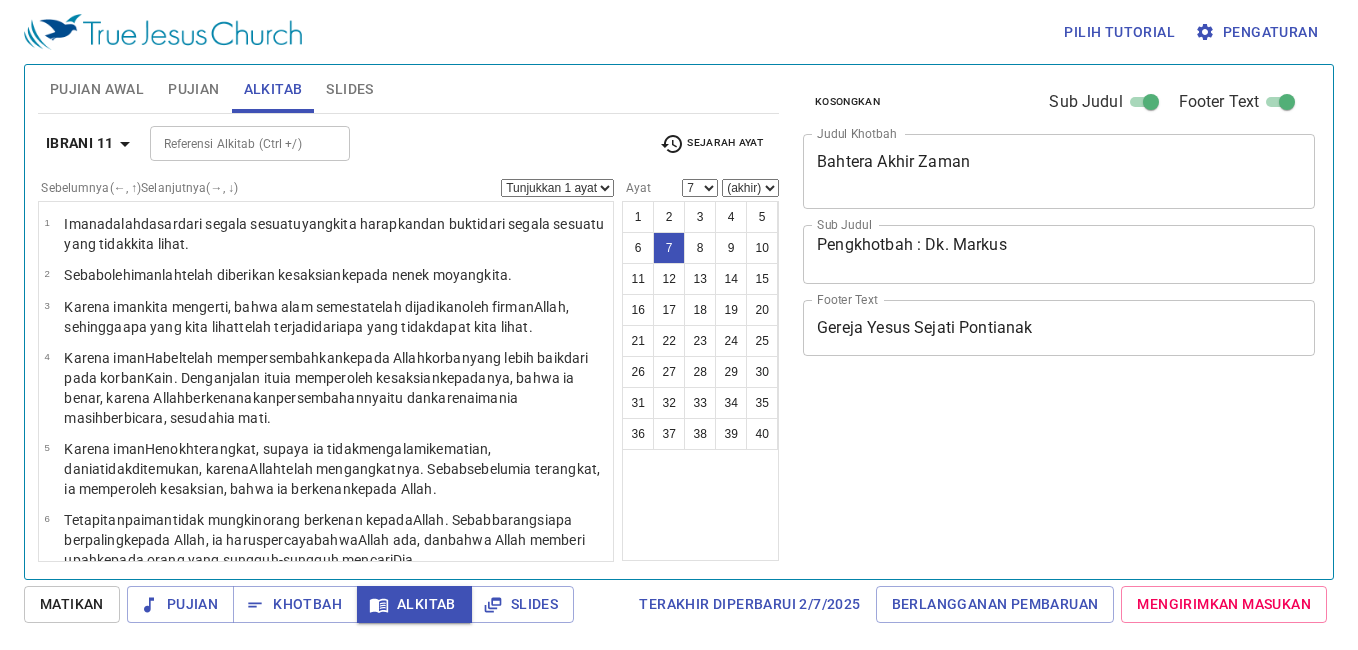 select on "7" 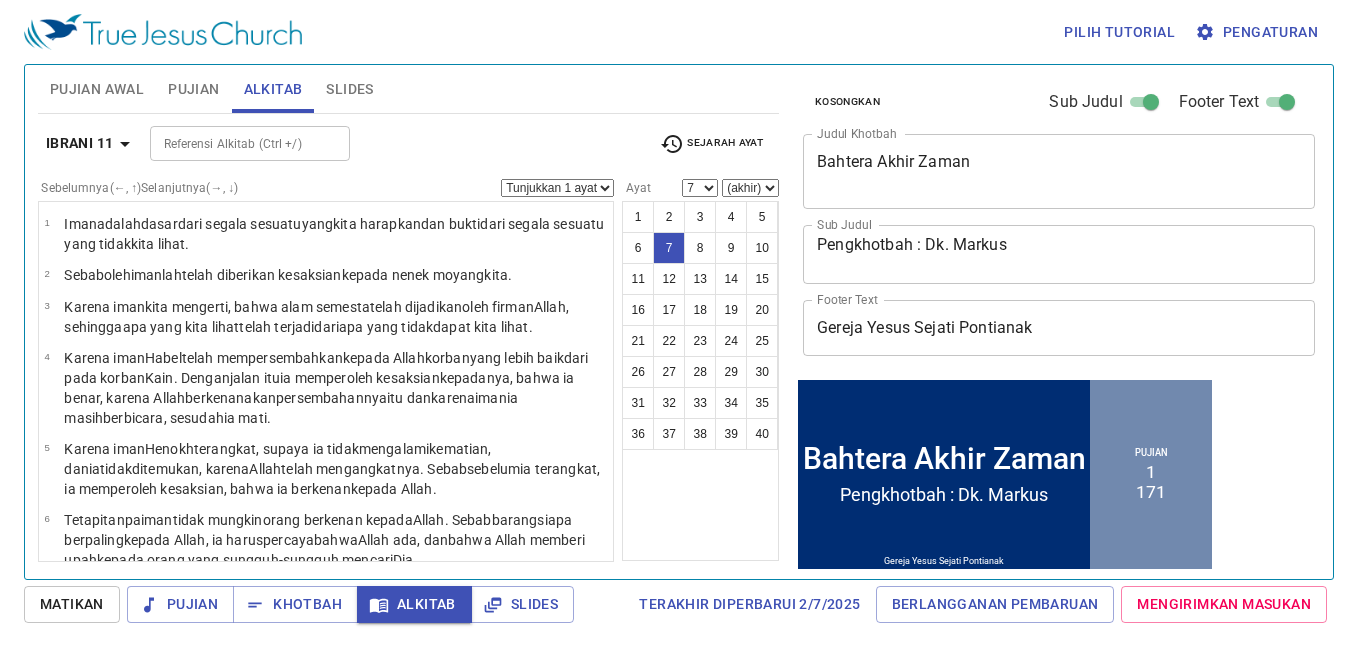 scroll, scrollTop: 200, scrollLeft: 0, axis: vertical 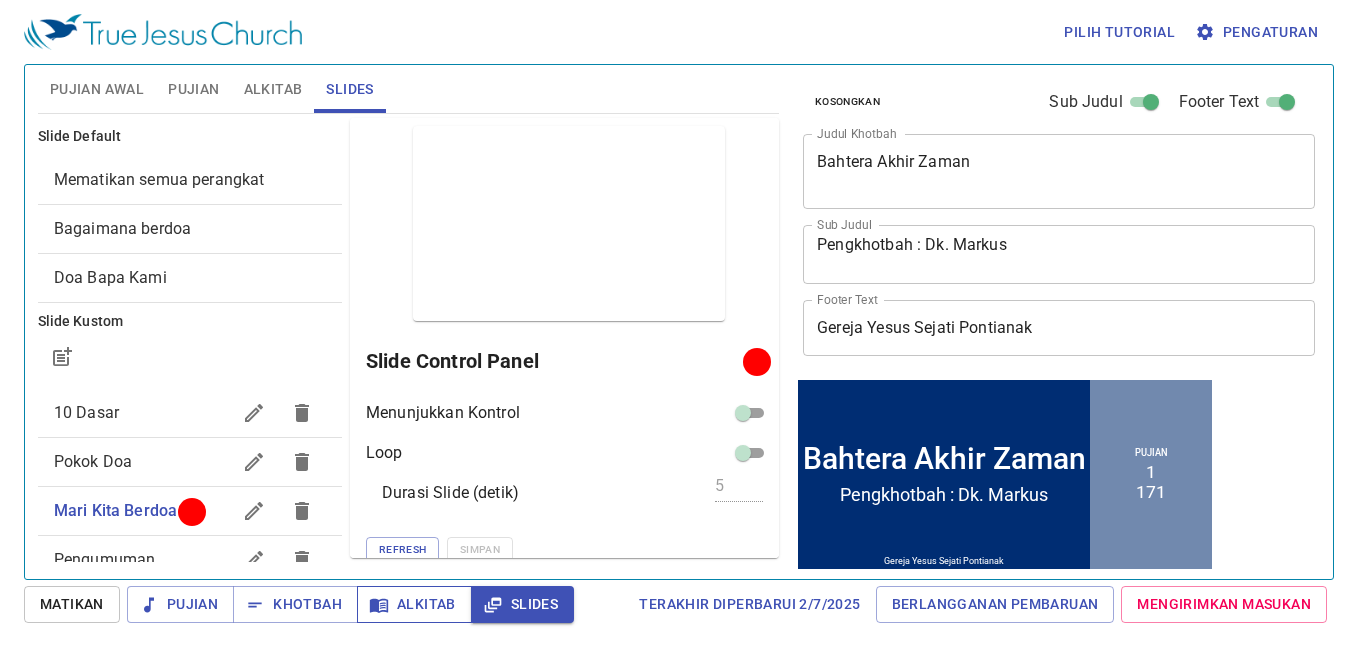 click 